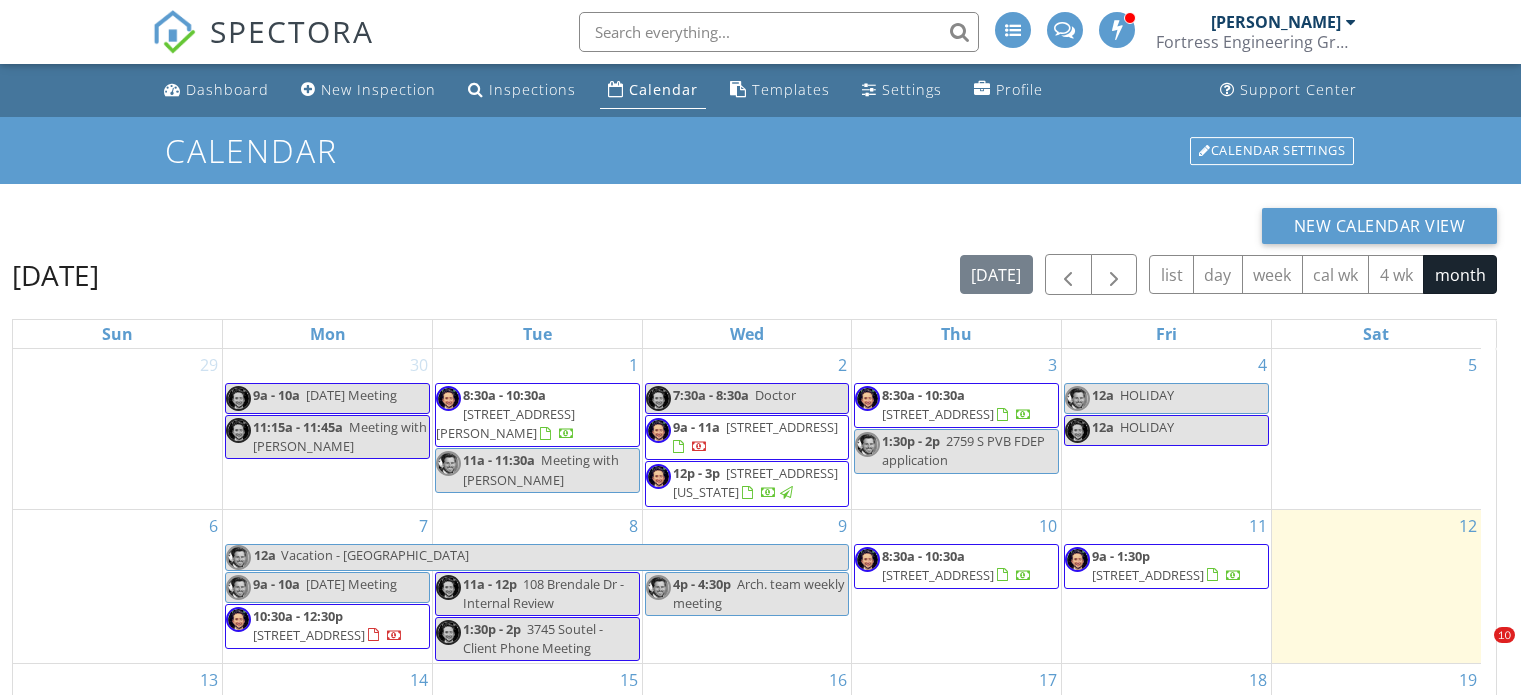 scroll, scrollTop: 266, scrollLeft: 0, axis: vertical 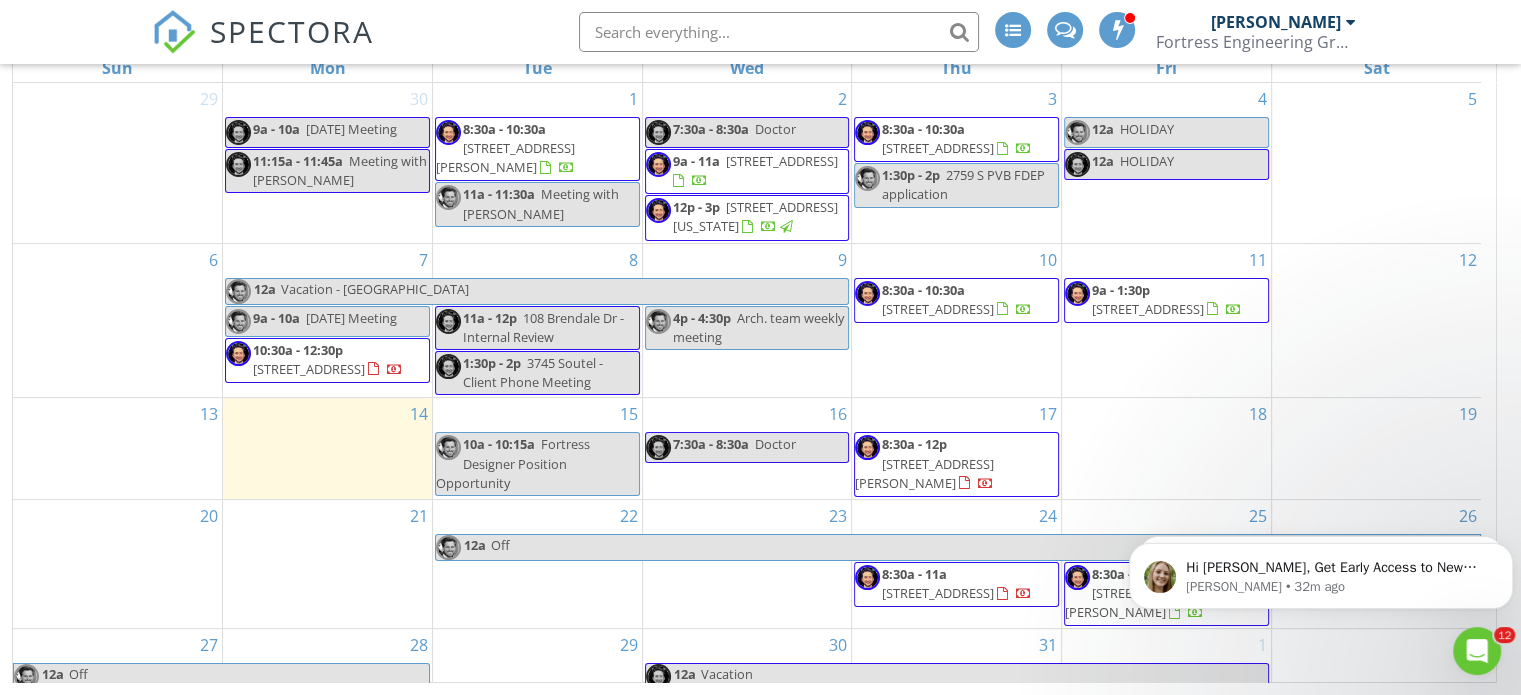 click on "New Calendar View       July 2025 today list day week cal wk 4 wk month Sun Mon Tue Wed Thu Fri Sat 29 30
9a - 10a
Monday Meeting
11:15a - 11:45a
Meeting with Julia
1
8:30a - 10:30a
2717 Mc Millan St, Jacksonville 32209
11a - 11:30a
Meeting with Julia
2
7:30a - 8:30a
Doctor
9a - 11a" at bounding box center [760, 312] 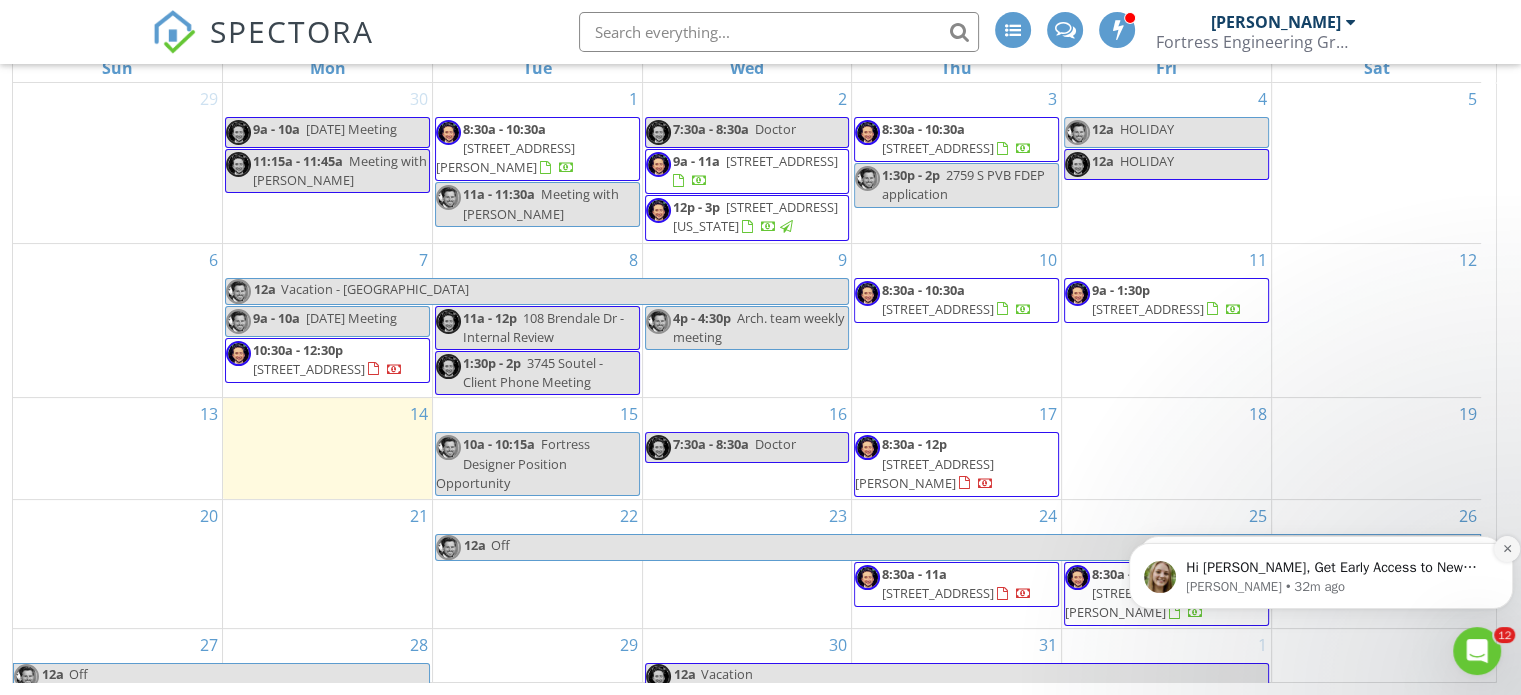 click 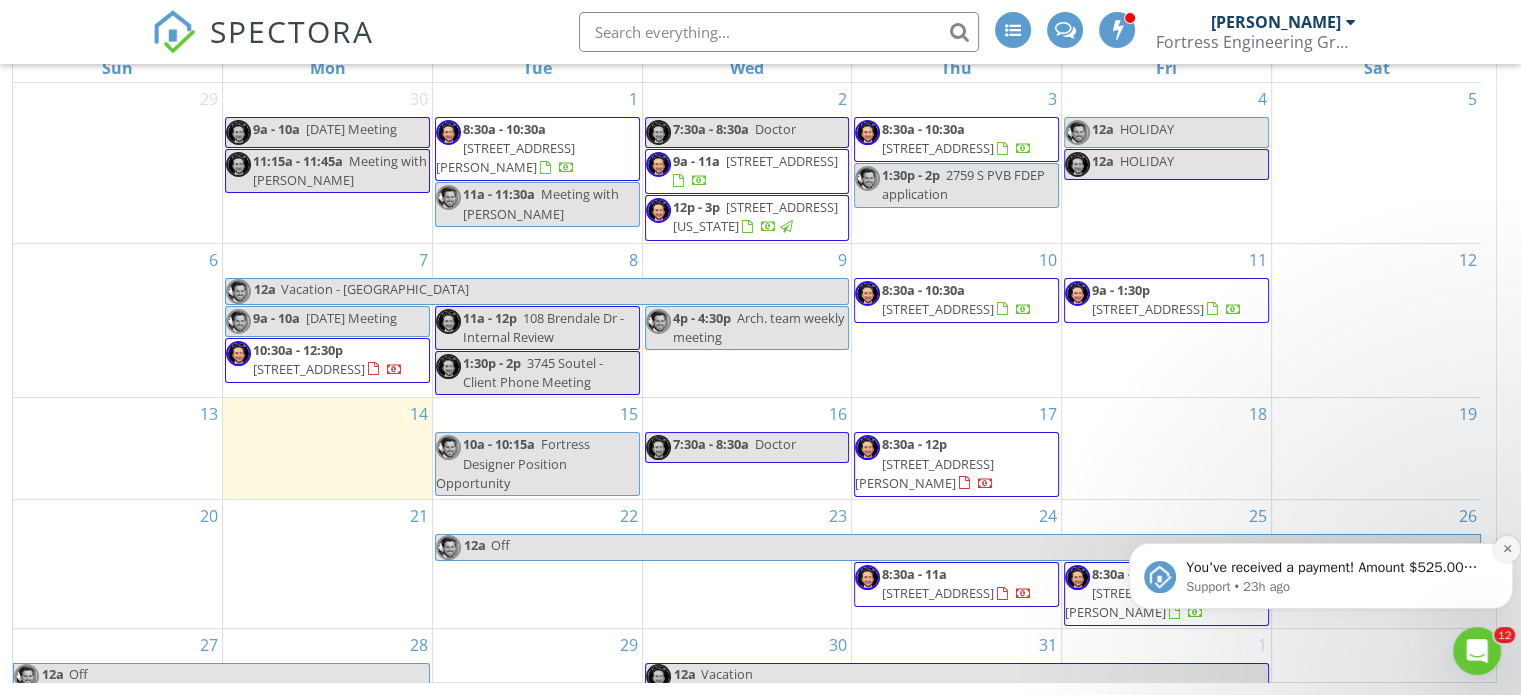 click 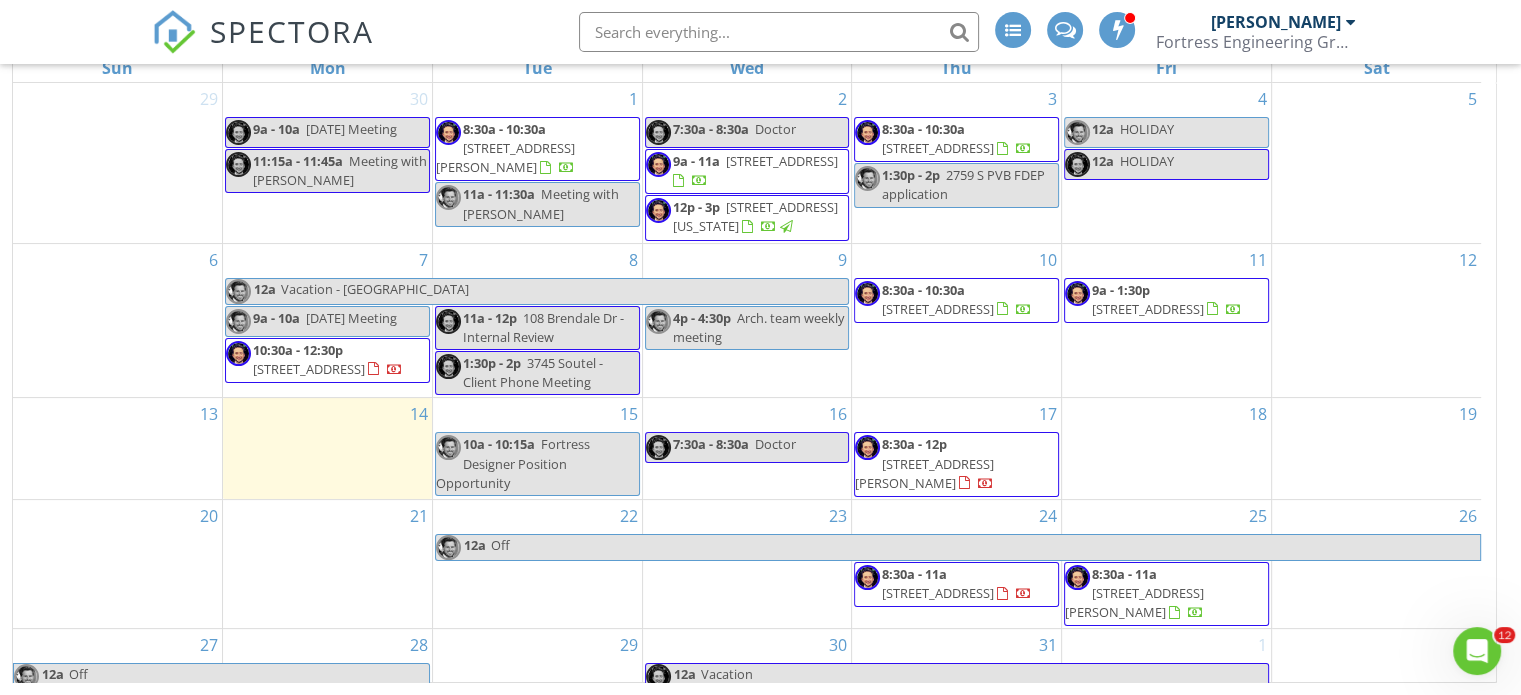 click on "New Calendar View       July 2025 today list day week cal wk 4 wk month Sun Mon Tue Wed Thu Fri Sat 29 30
9a - 10a
Monday Meeting
11:15a - 11:45a
Meeting with Julia
1
8:30a - 10:30a
2717 Mc Millan St, Jacksonville 32209
11a - 11:30a
Meeting with Julia
2
7:30a - 8:30a
Doctor
9a - 11a" at bounding box center [760, 312] 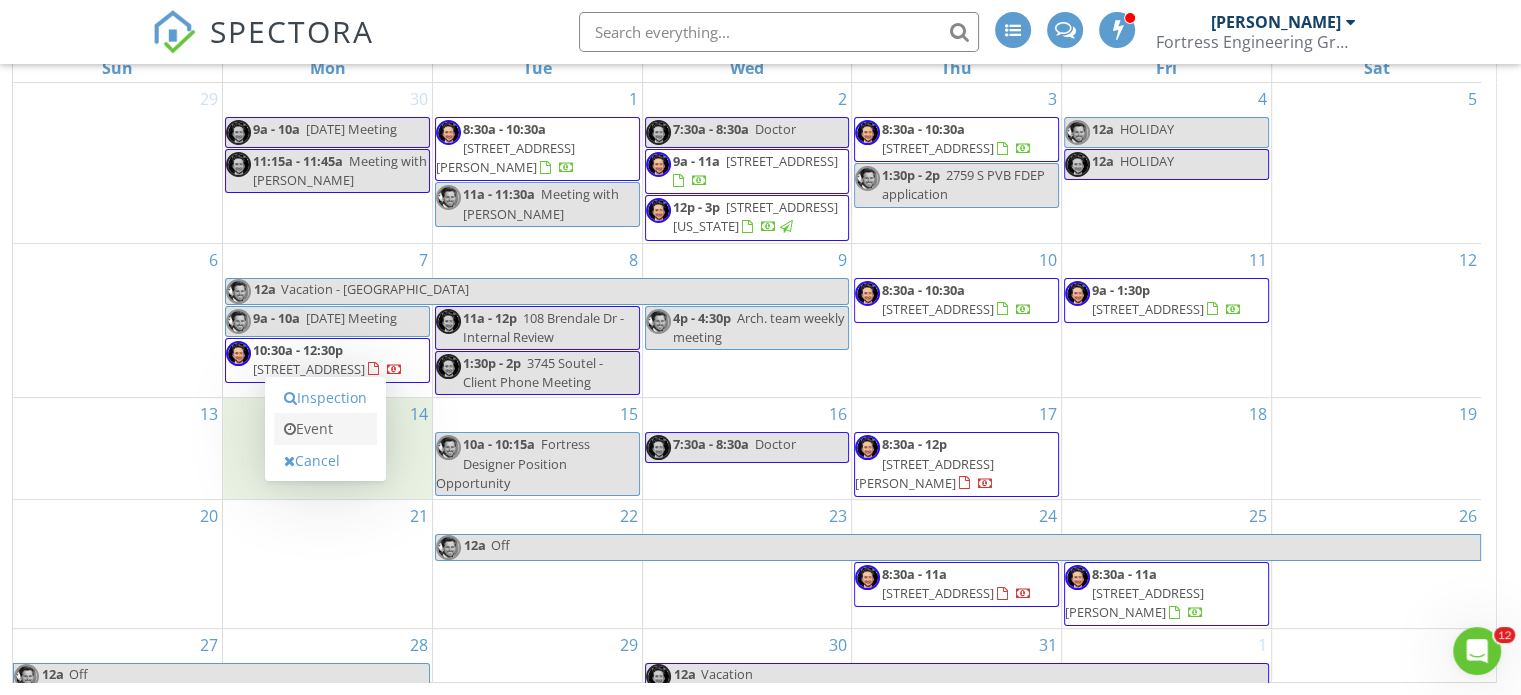 click on "Event" at bounding box center (325, 429) 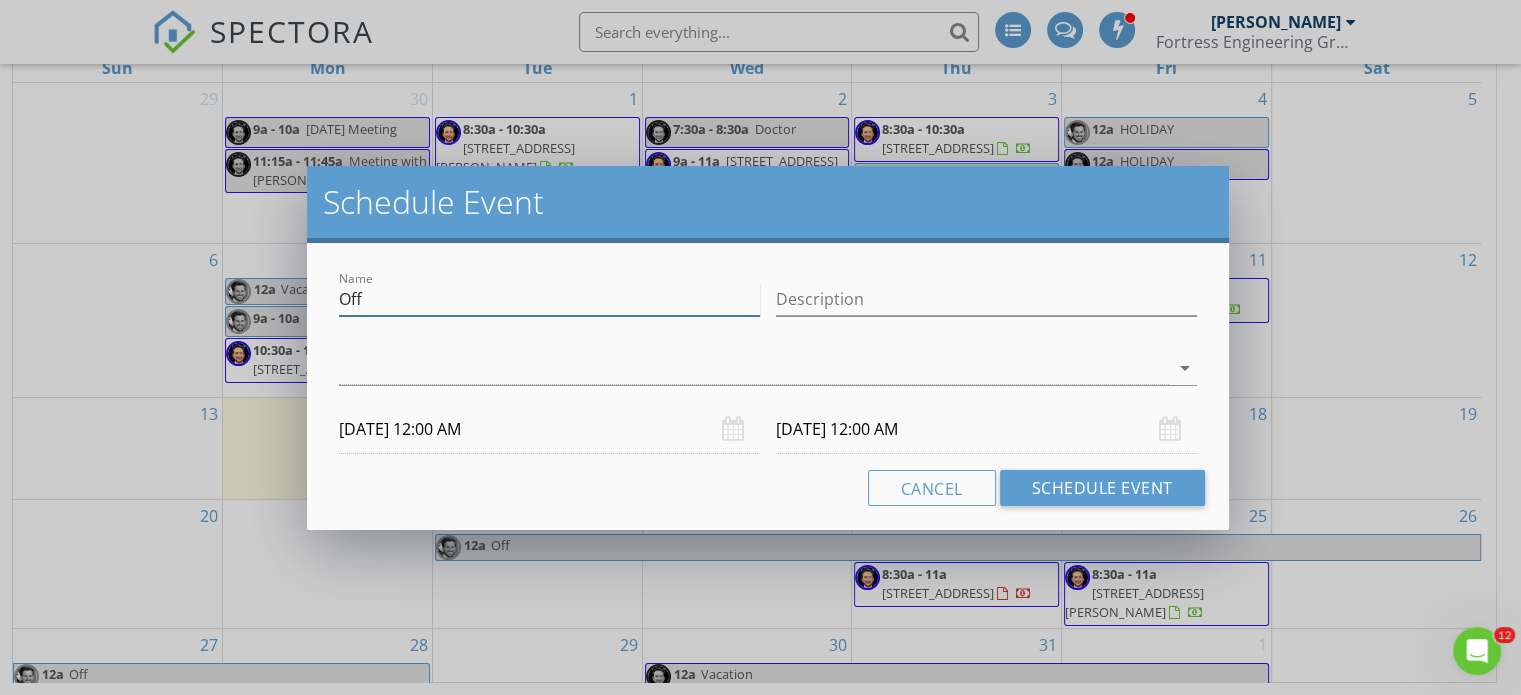 click on "Off" at bounding box center (549, 299) 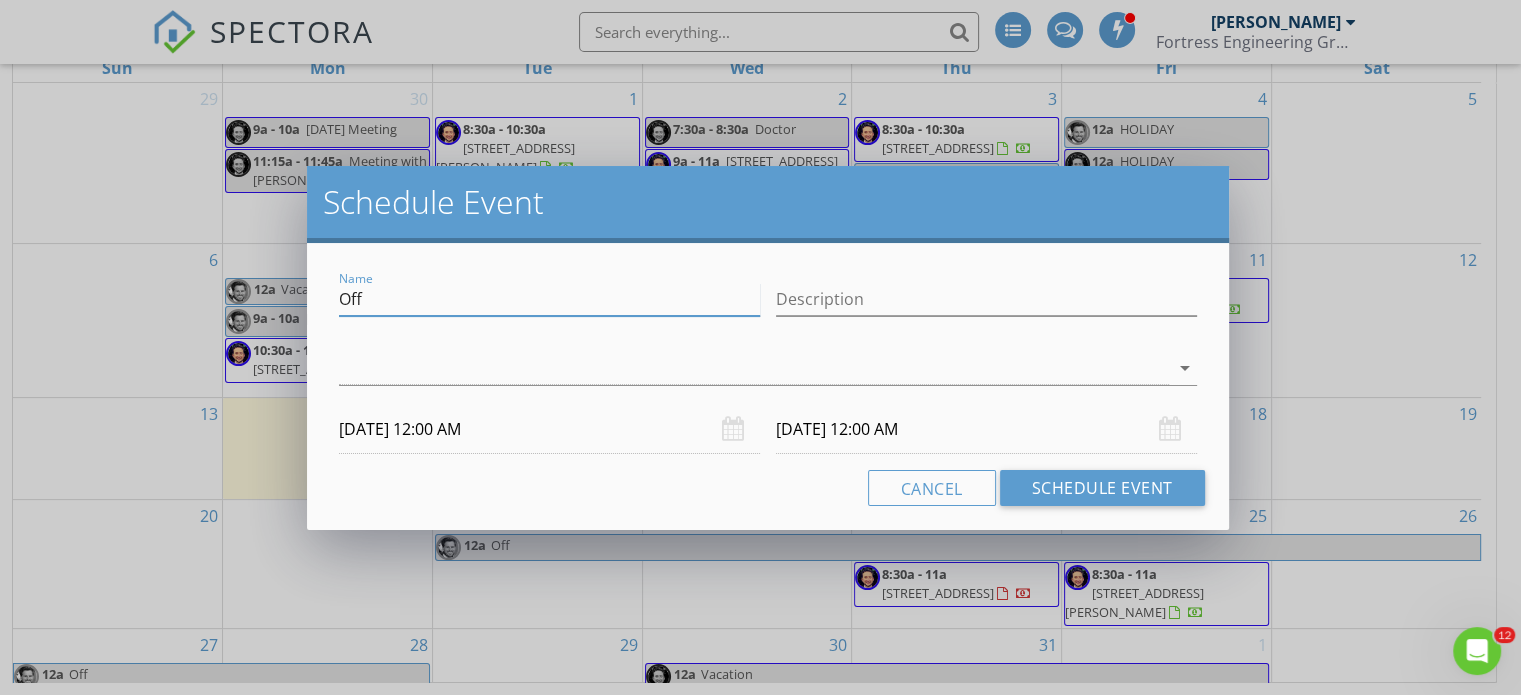 click on "Off" at bounding box center (549, 299) 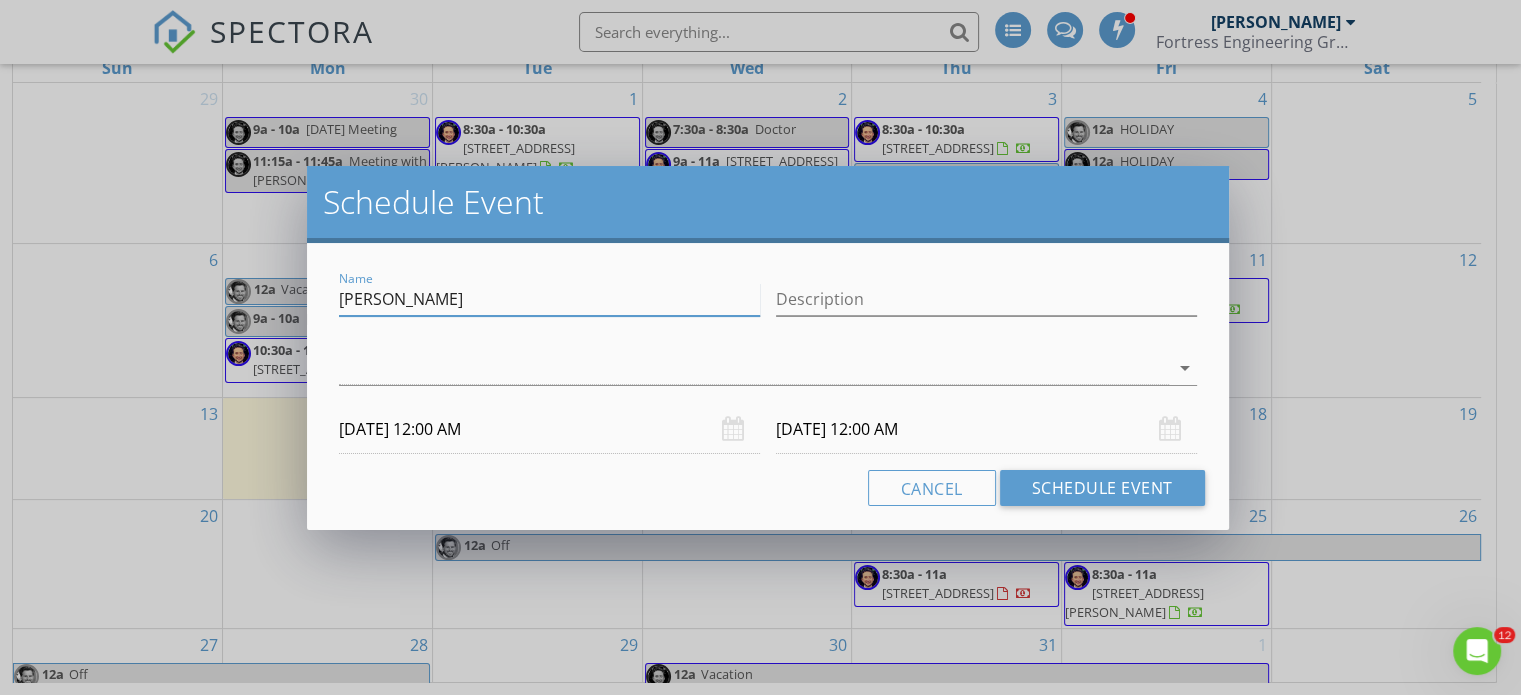click on "Jon Mayer" at bounding box center (549, 299) 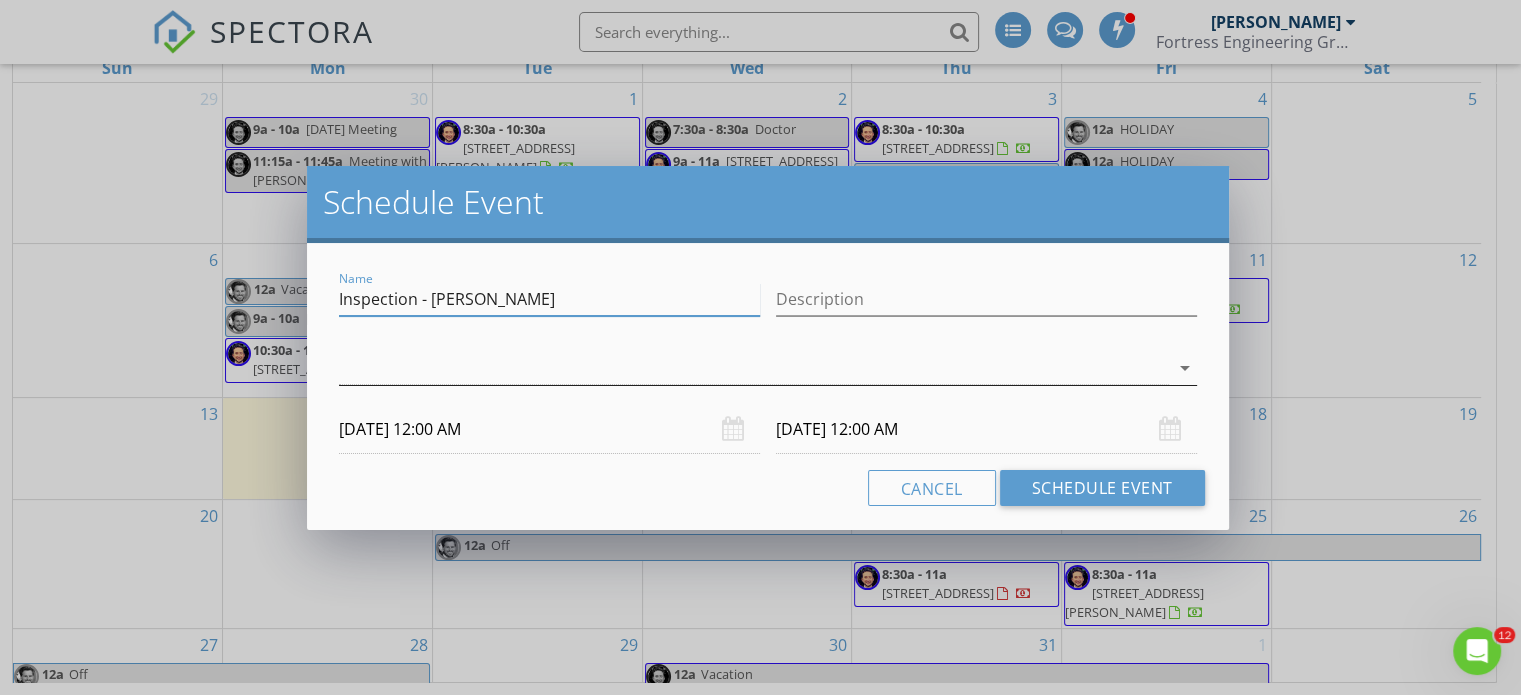 type on "Inspection - Jon Mayer" 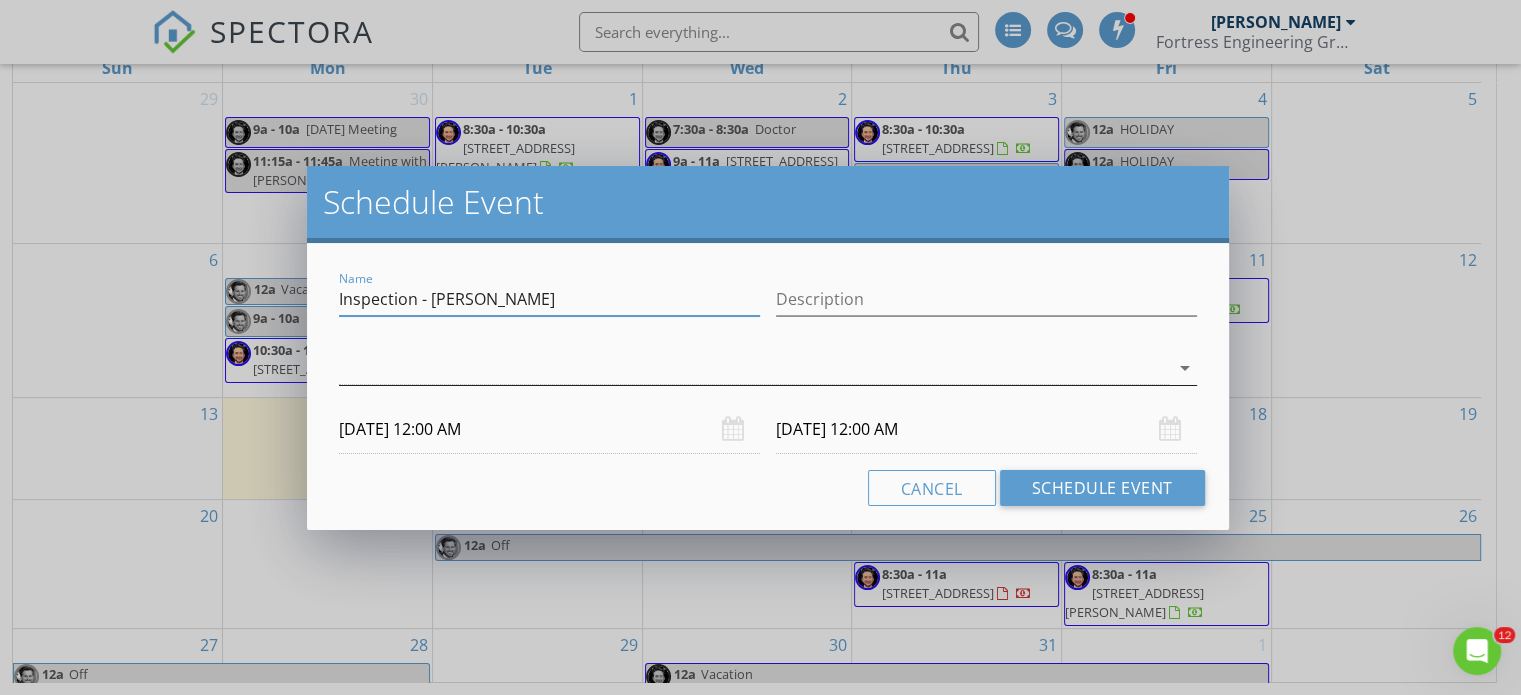 click at bounding box center [754, 368] 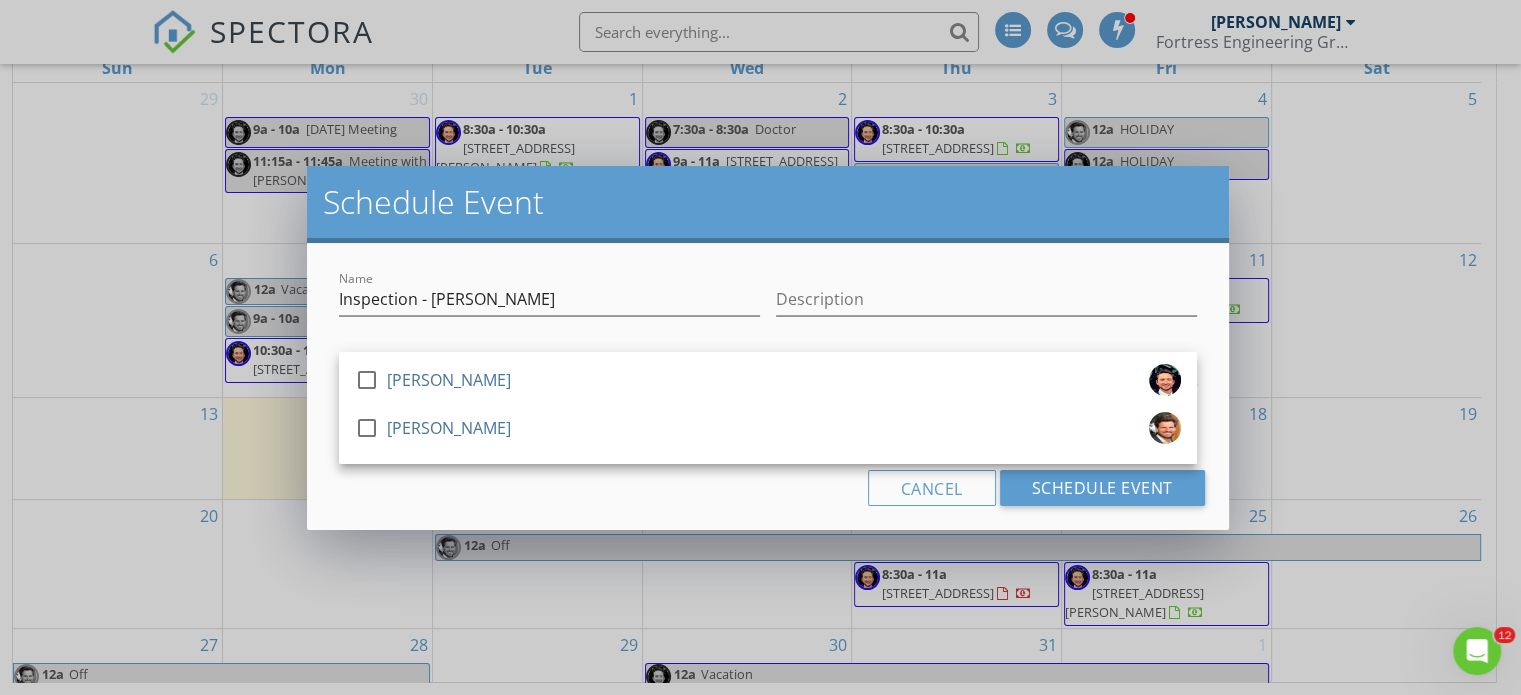 click on "[PERSON_NAME]" at bounding box center (449, 380) 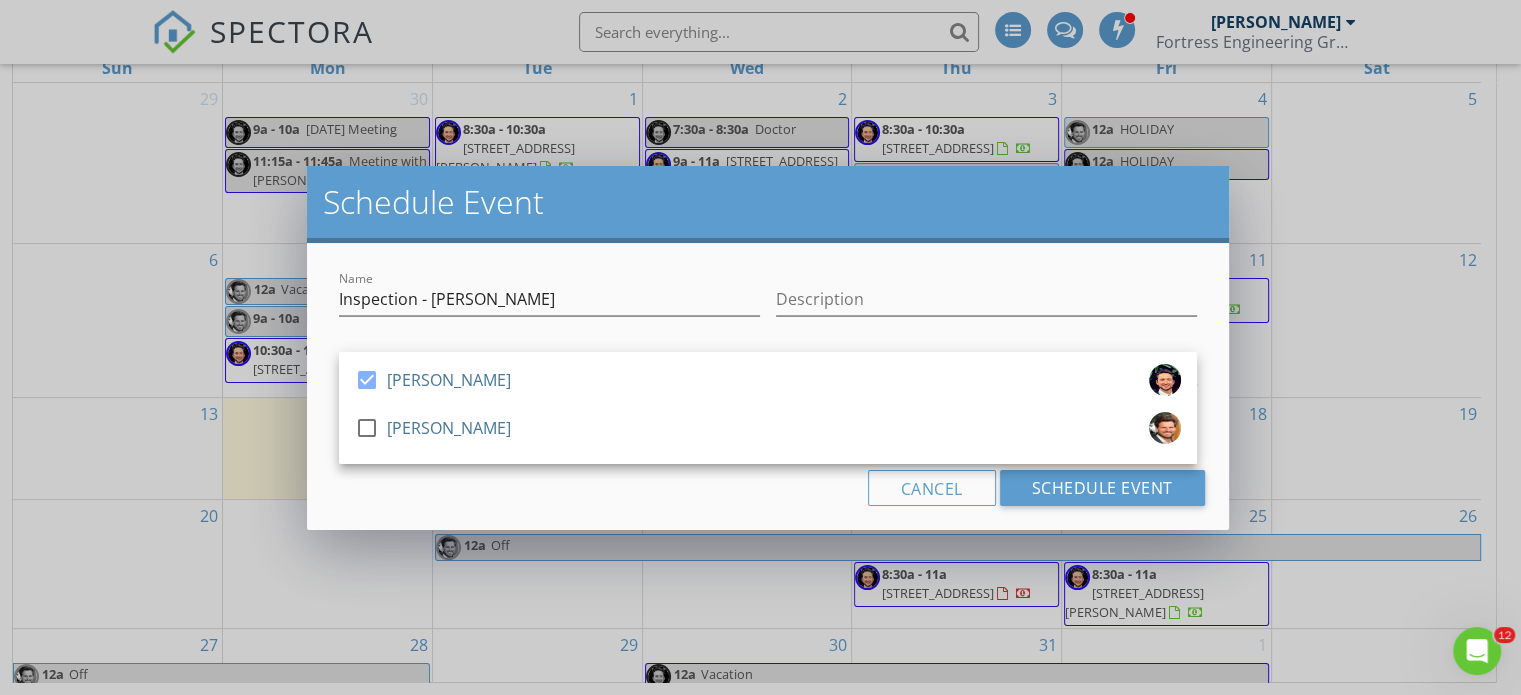 click on "Cancel   Schedule Event" at bounding box center [768, 488] 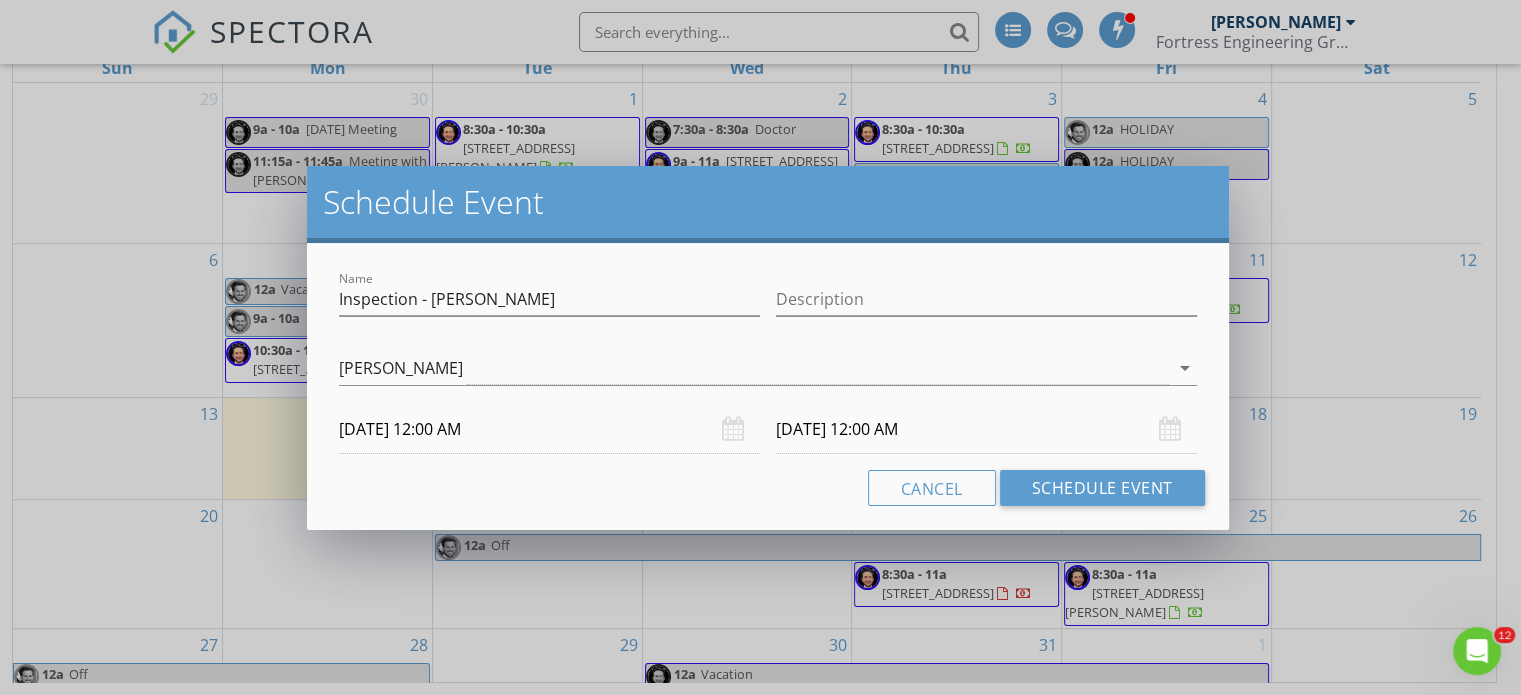 click on "07/14/2025 12:00 AM" at bounding box center (549, 429) 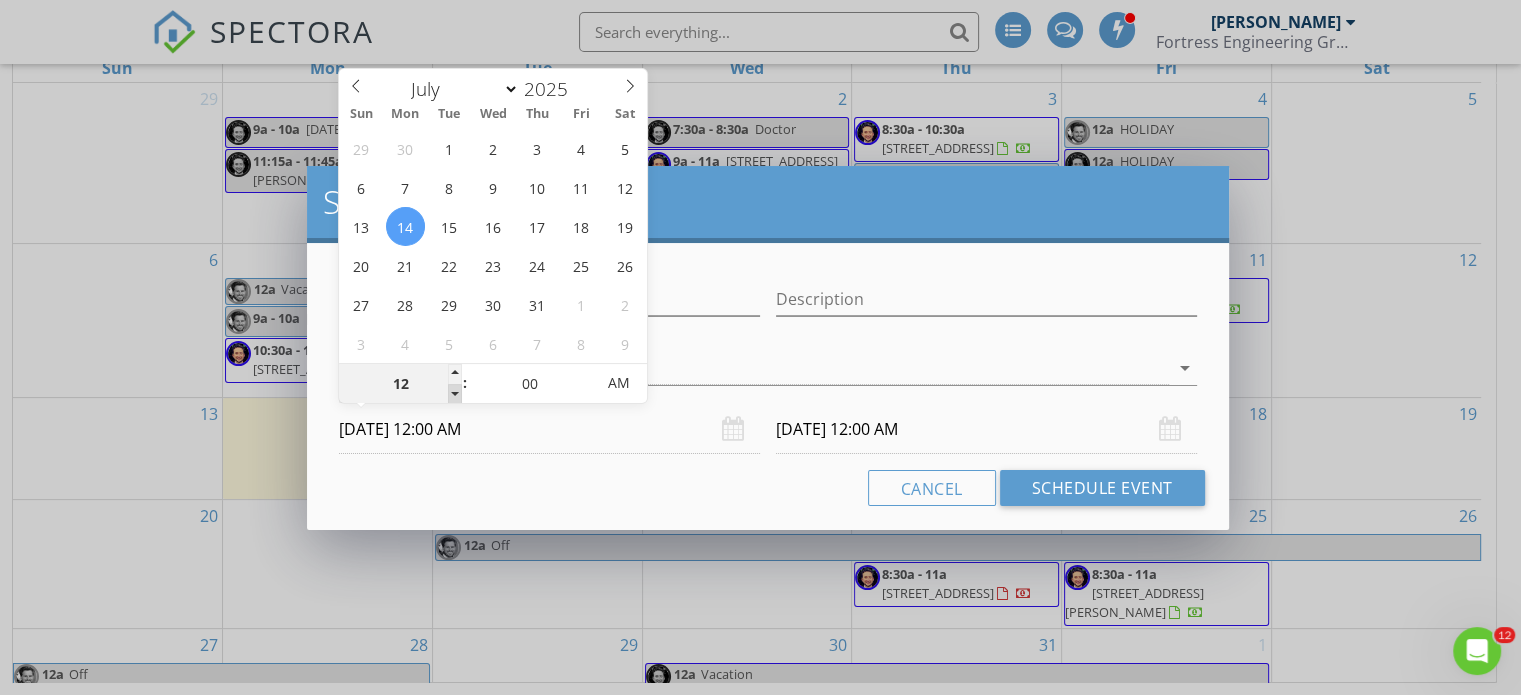 type on "11" 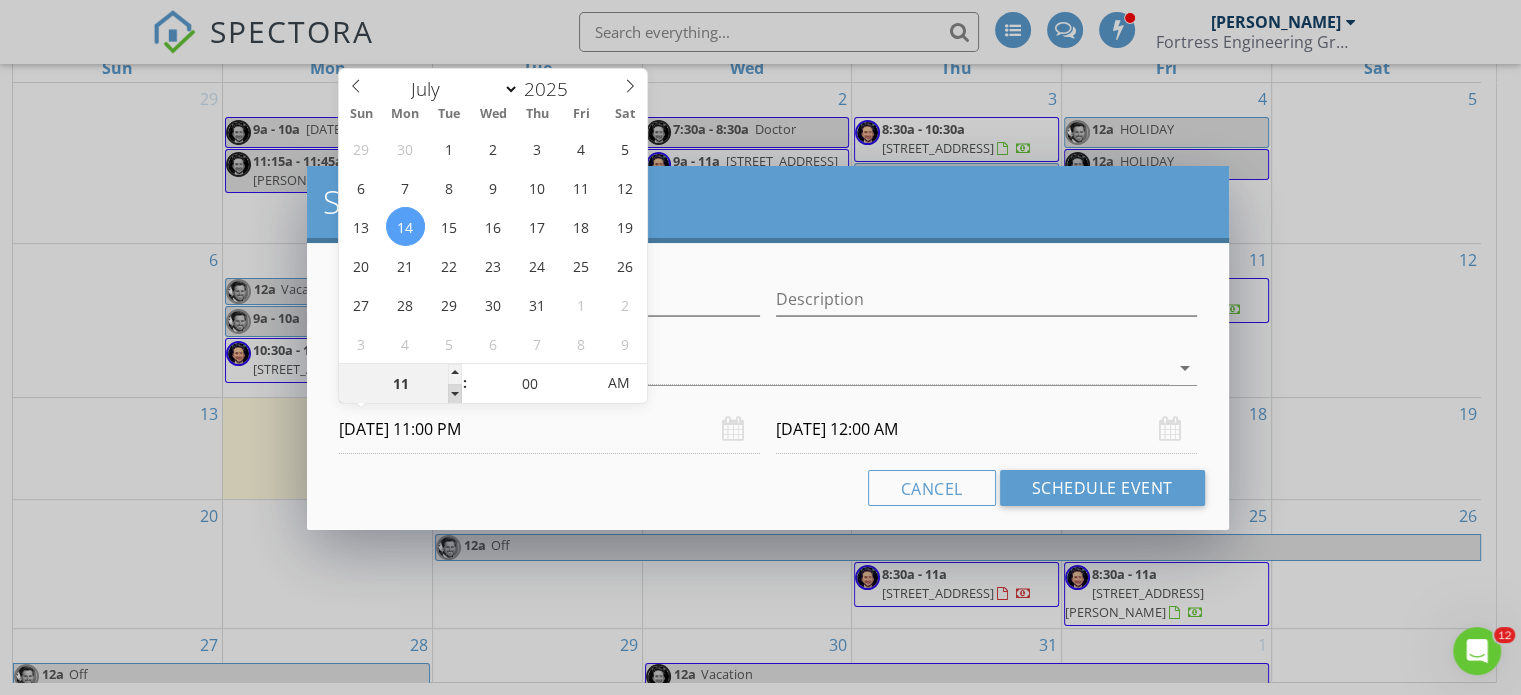 click at bounding box center (455, 394) 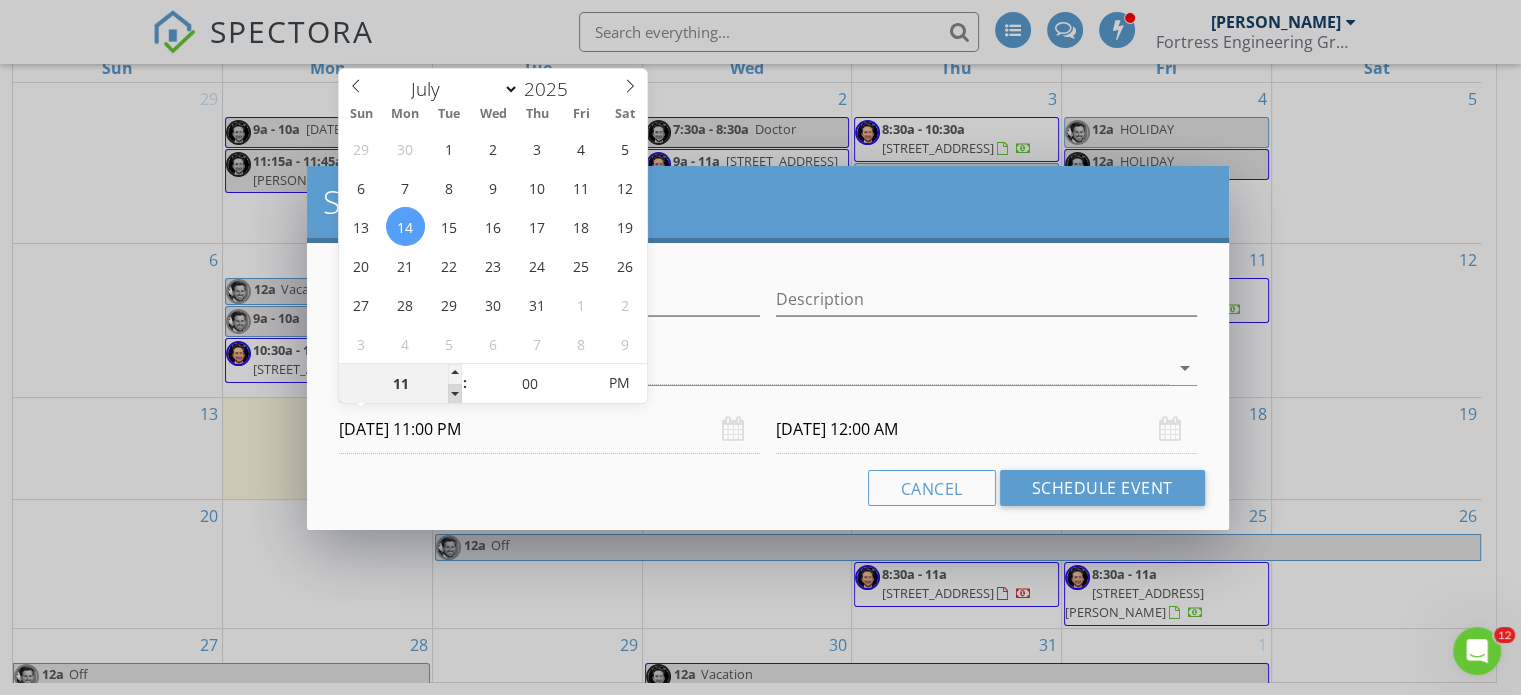 type on "07/15/2025 11:00 PM" 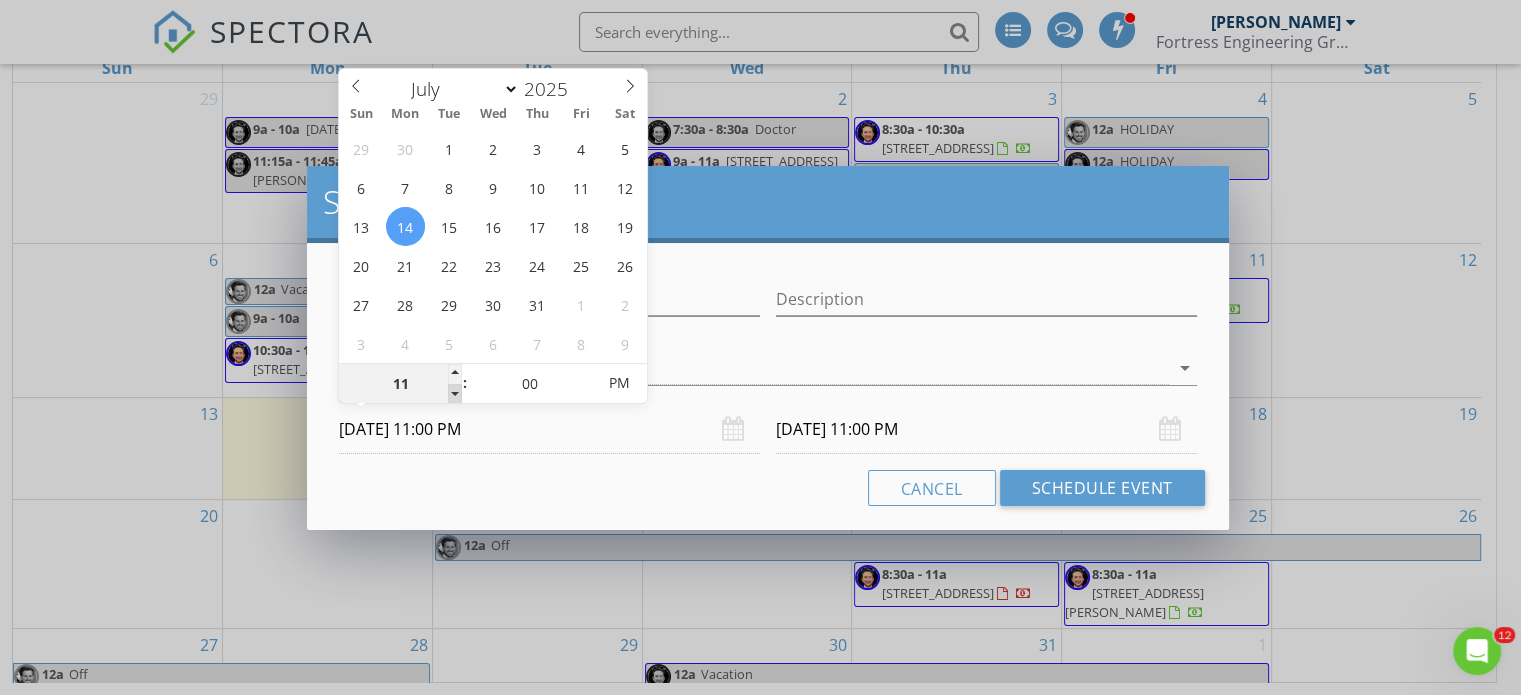 type on "10" 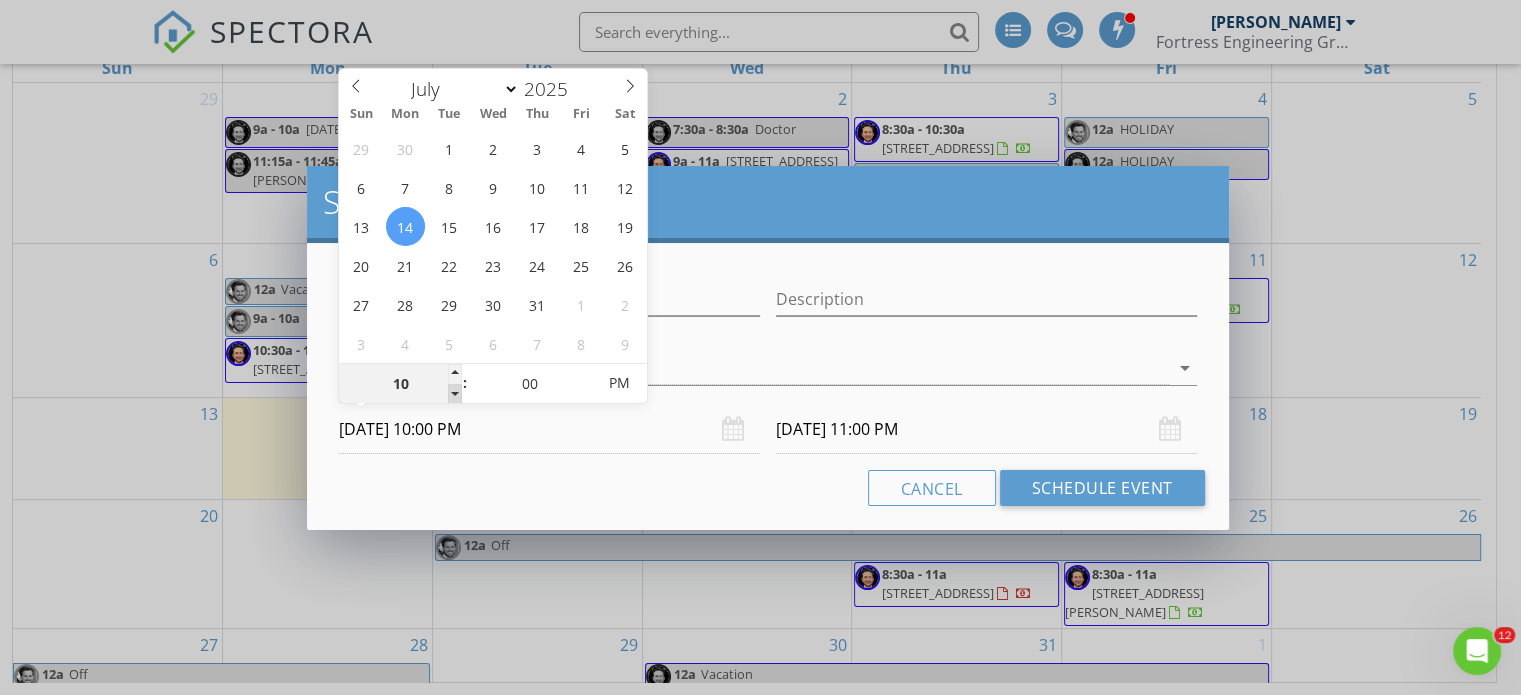 click at bounding box center (455, 394) 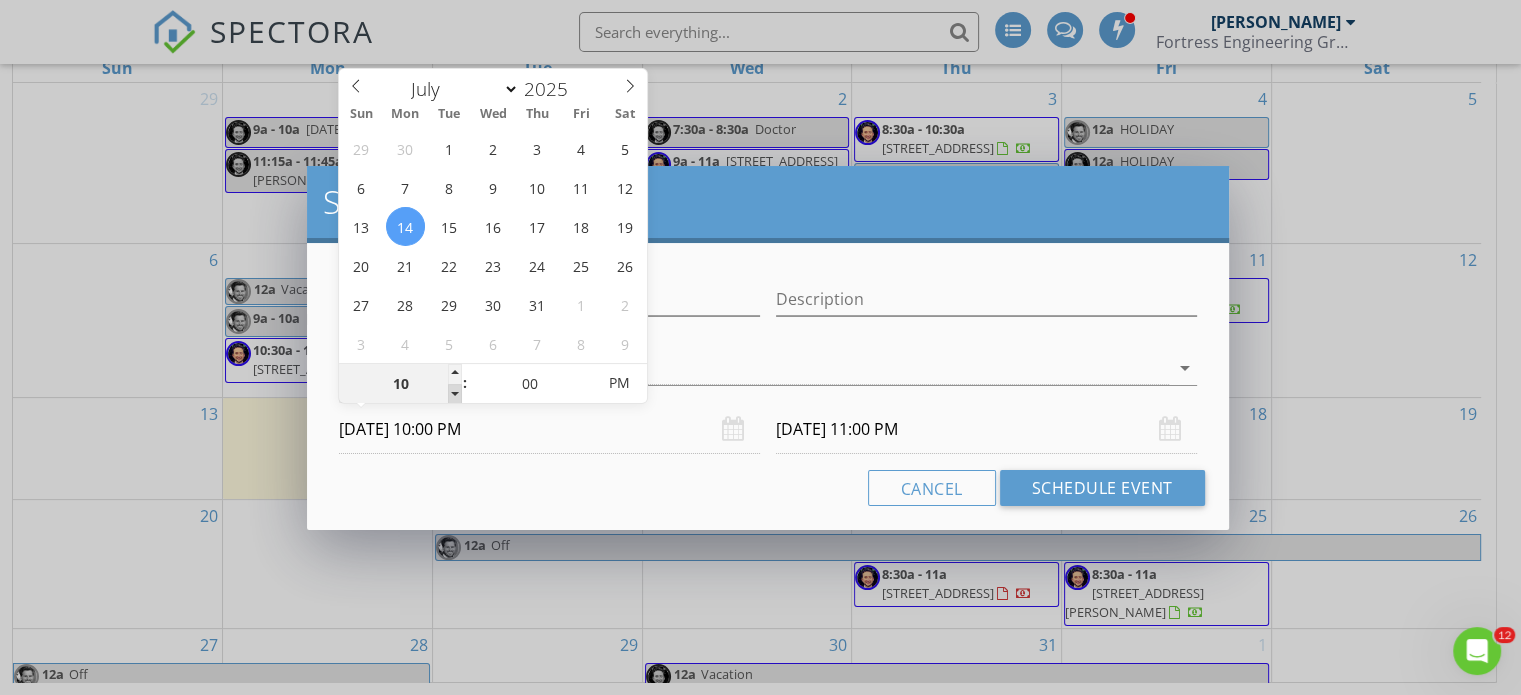 type on "07/15/2025 10:00 PM" 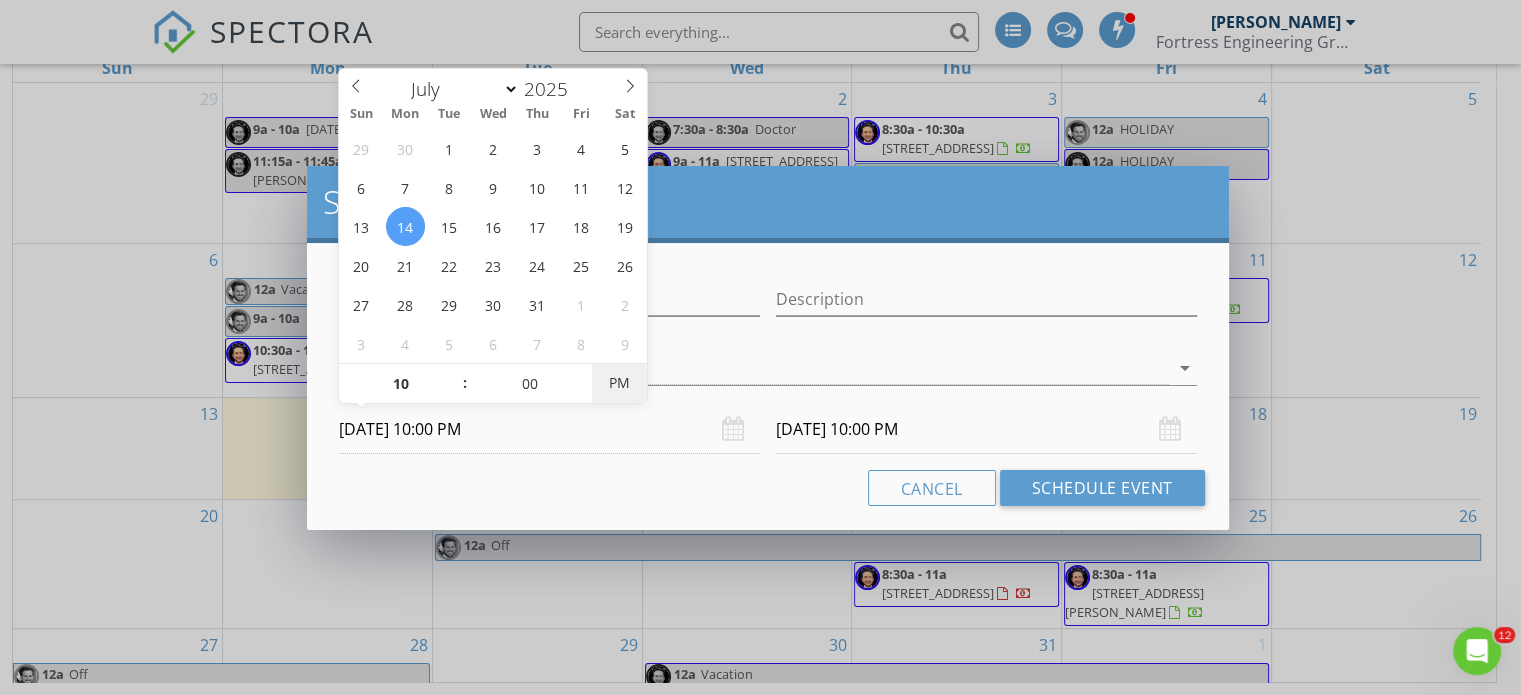 type on "07/14/2025 10:00 AM" 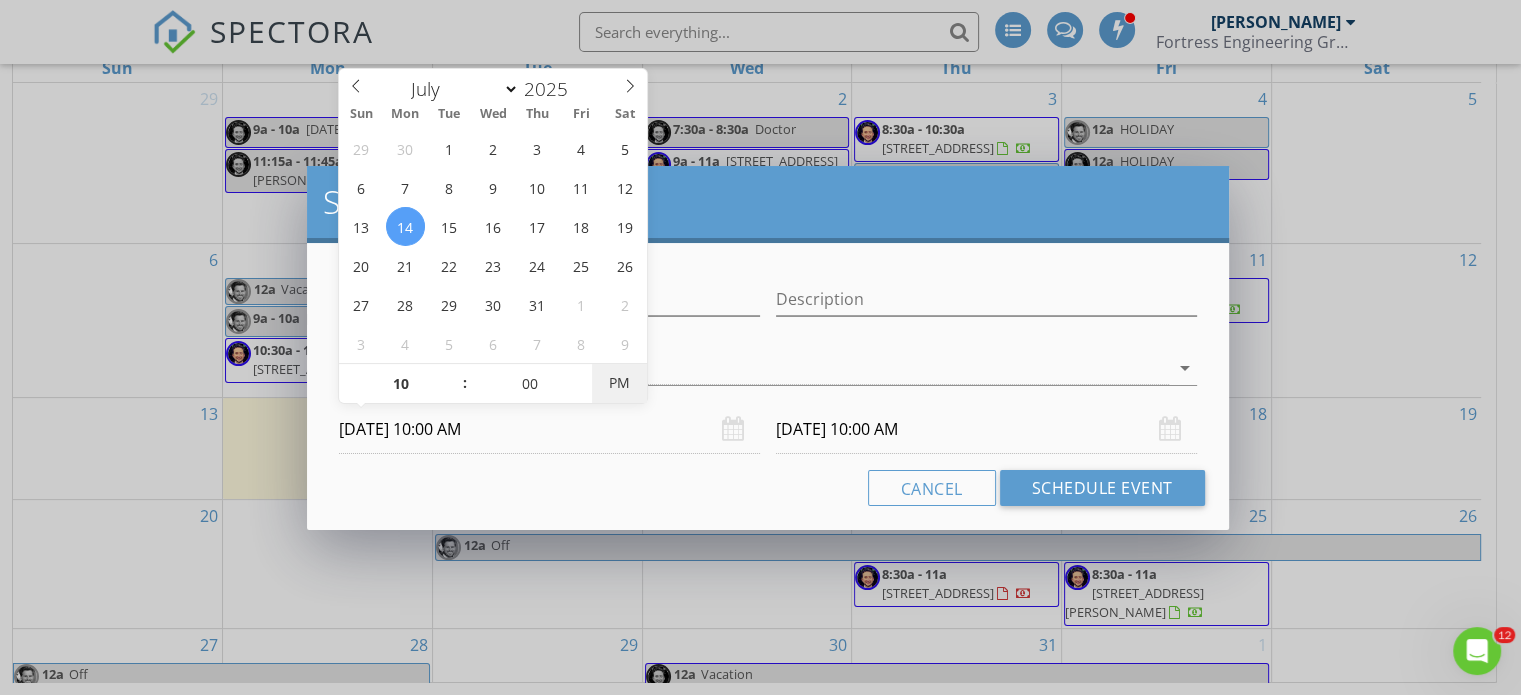 click on "PM" at bounding box center (619, 383) 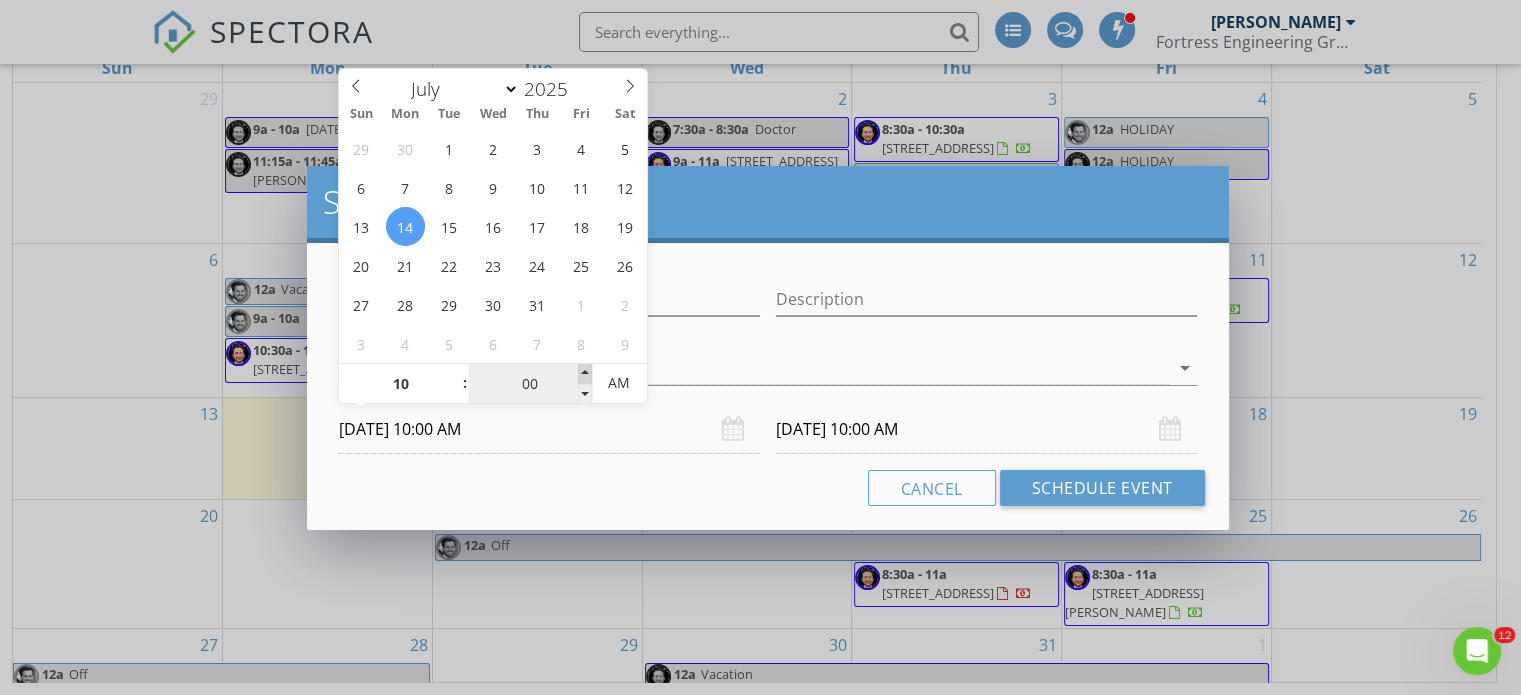 click on "00" at bounding box center [530, 384] 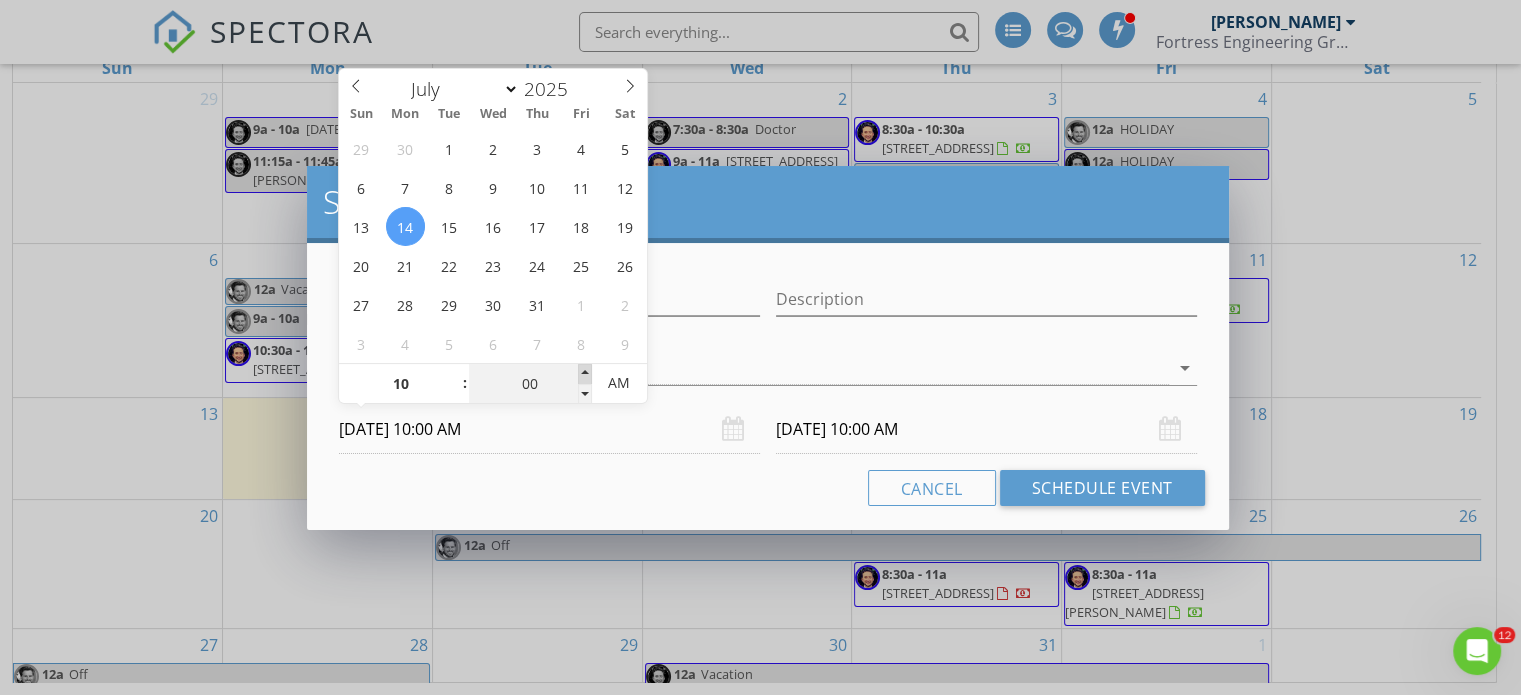 type on "05" 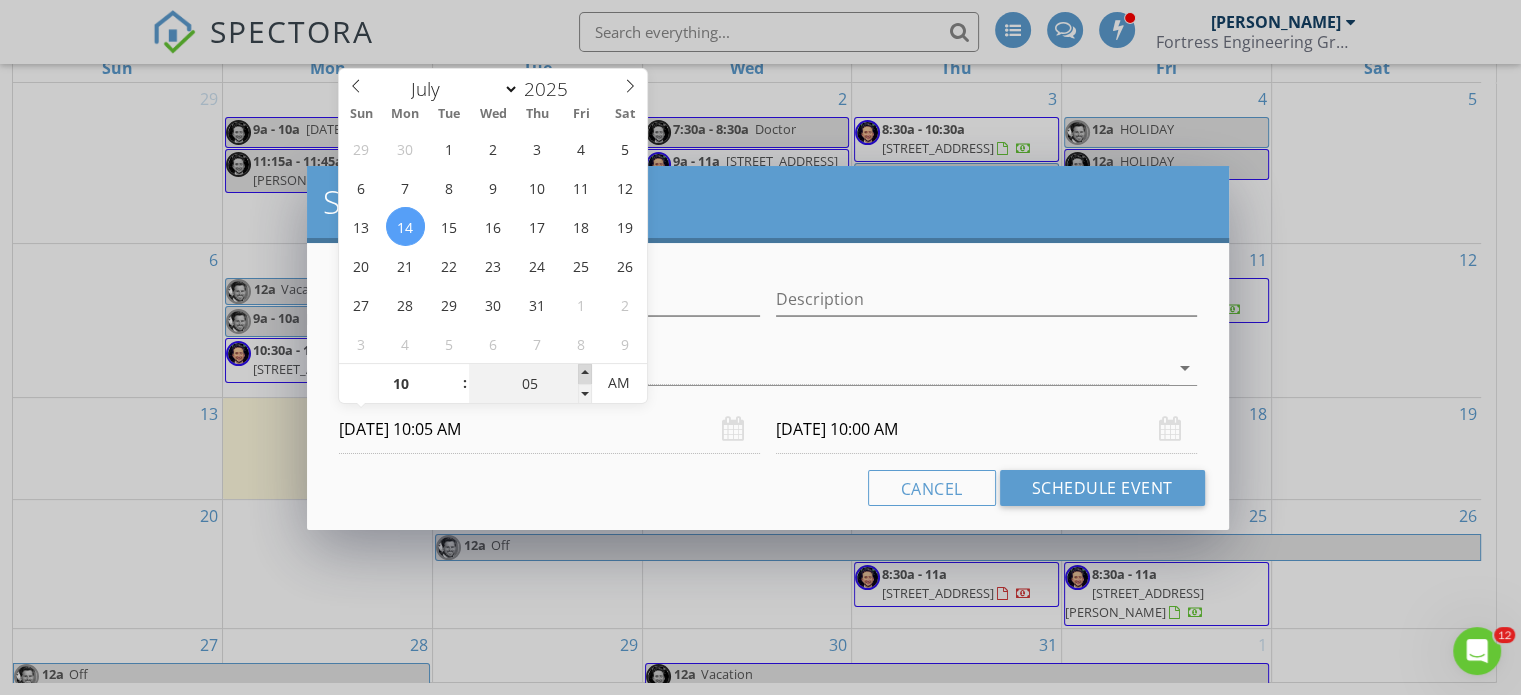 click at bounding box center [585, 374] 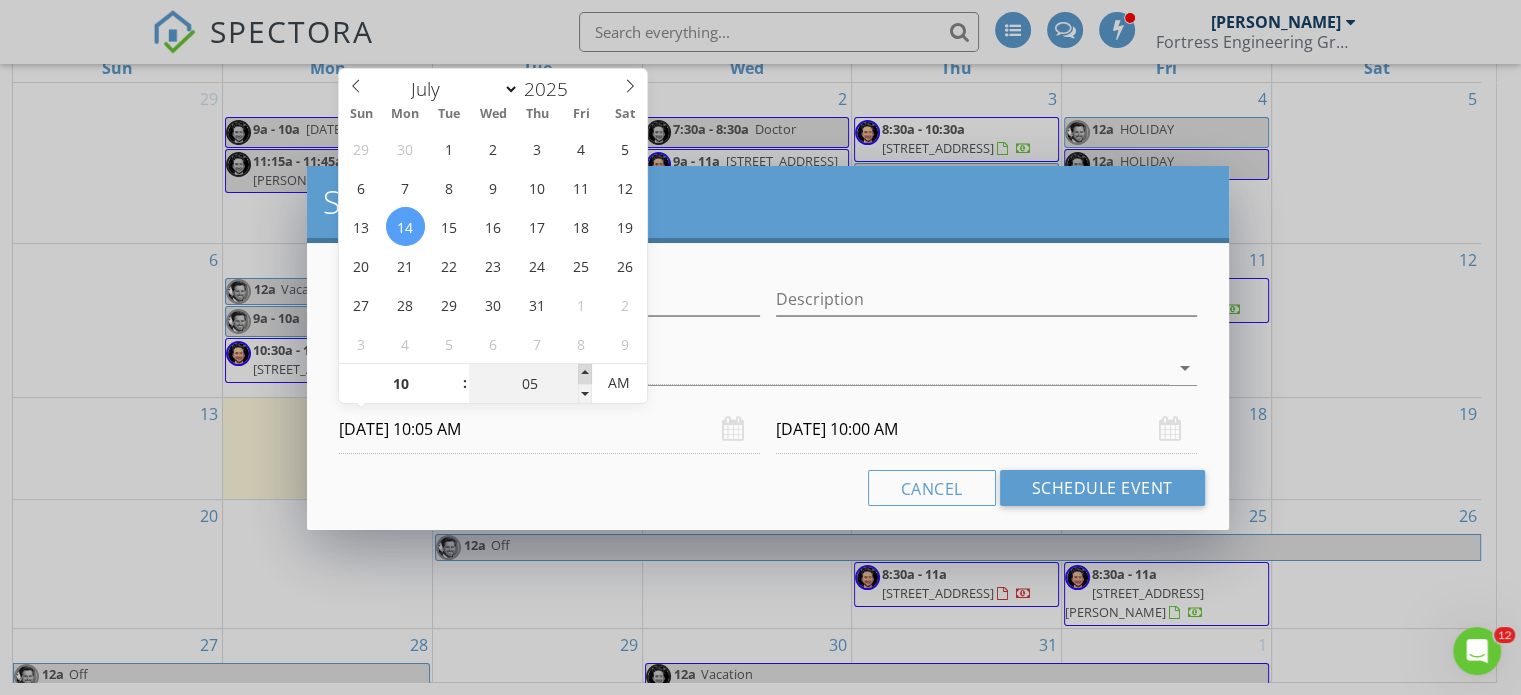 type on "10" 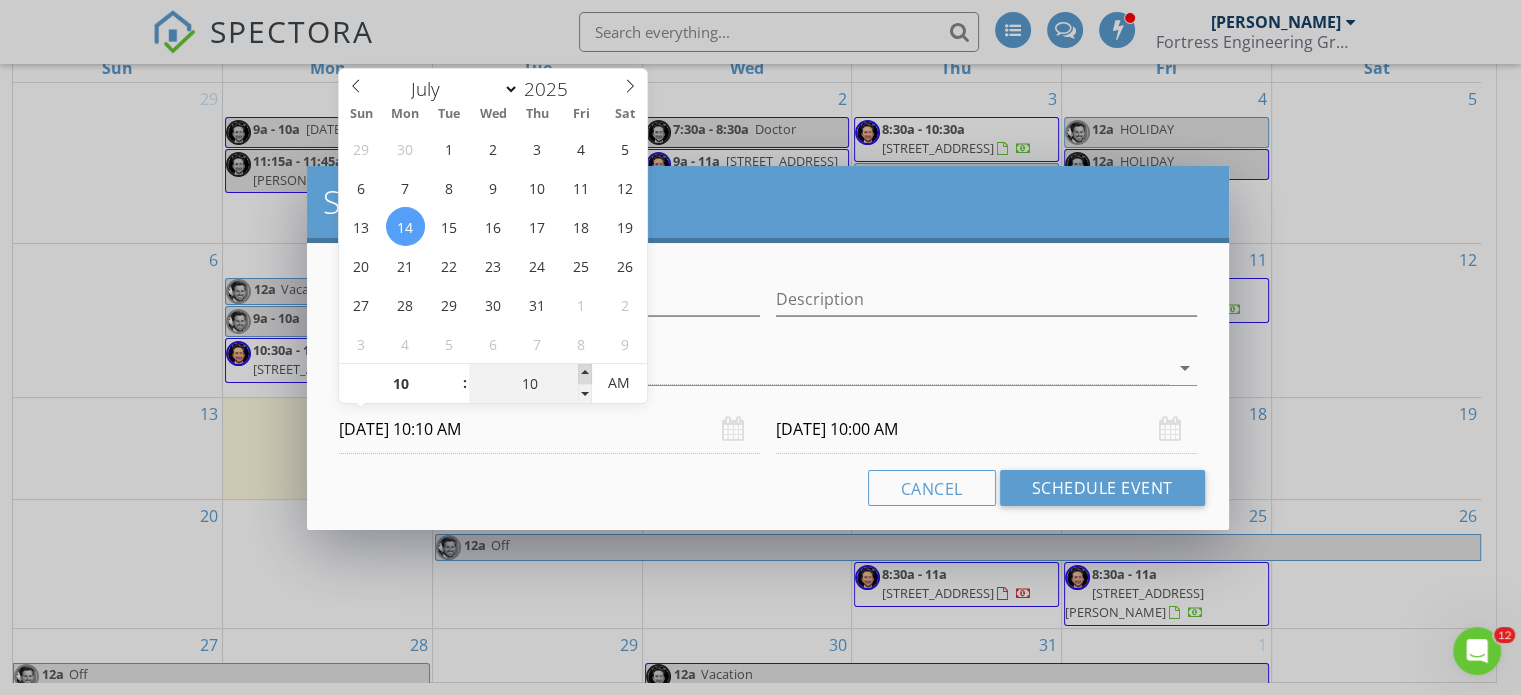 click at bounding box center (585, 374) 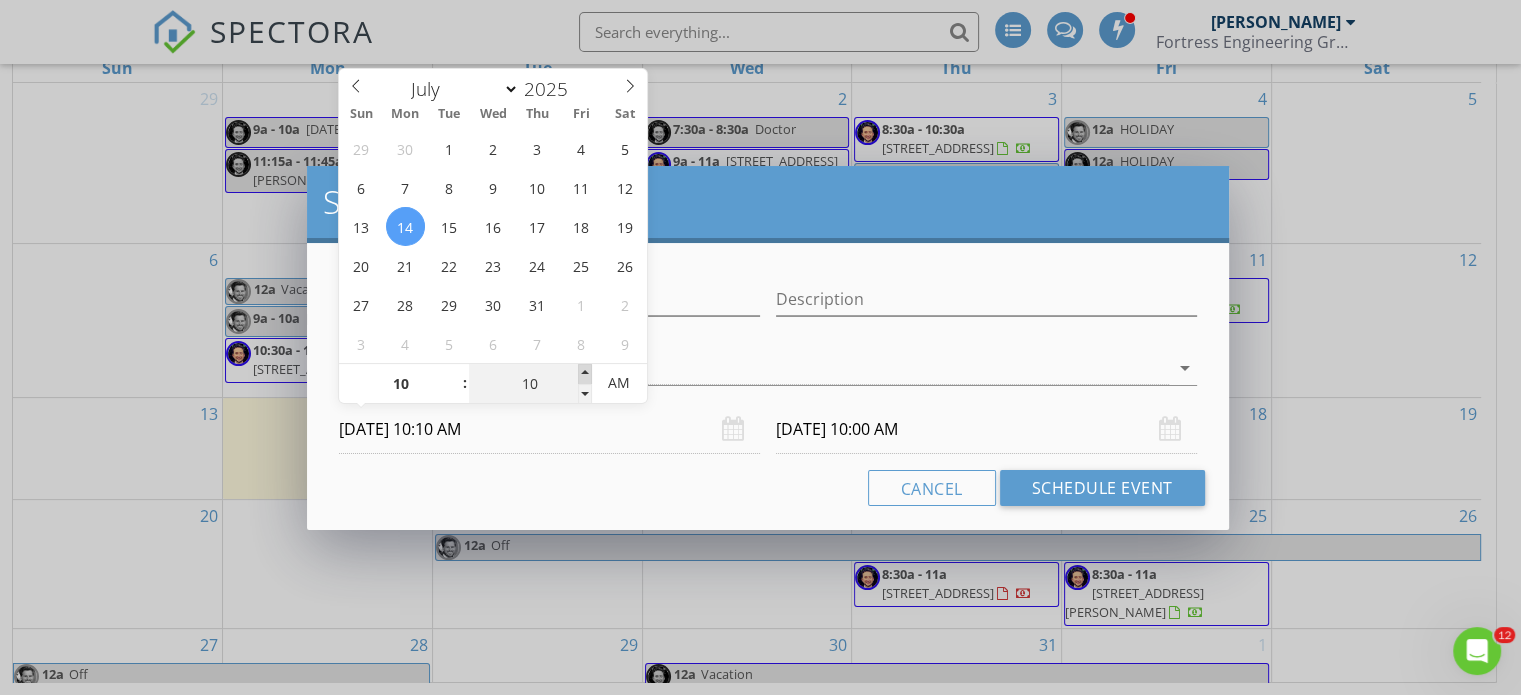 type on "07/15/2025 10:10 AM" 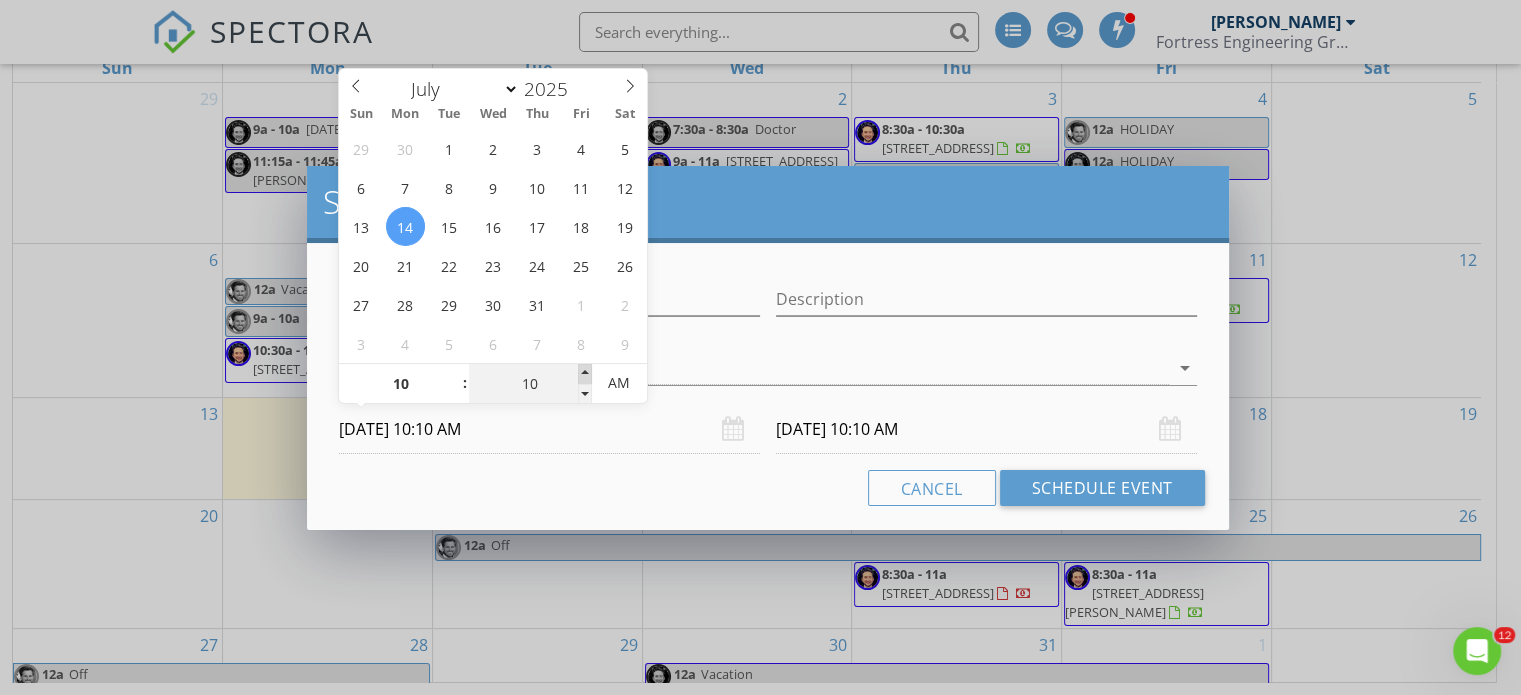 type on "15" 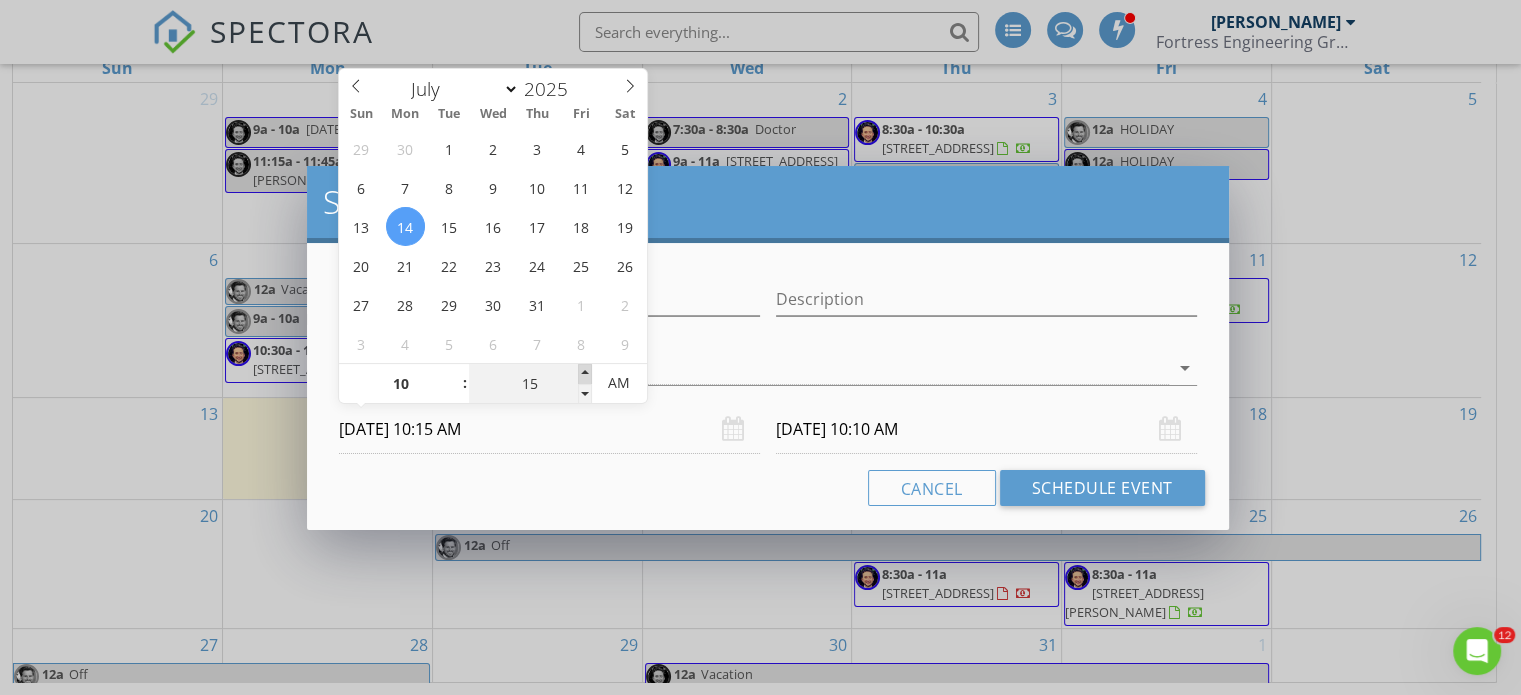 click at bounding box center [585, 374] 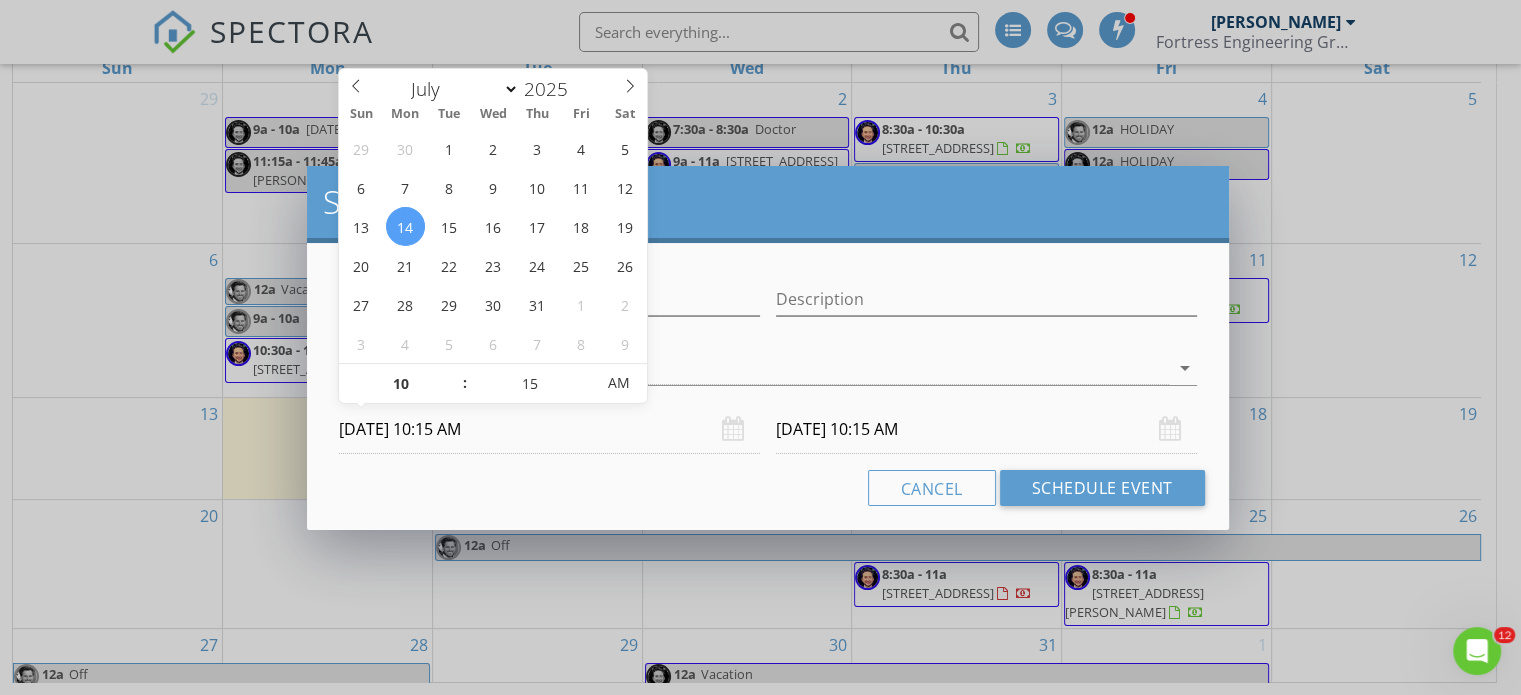 click on "Name Inspection - Jon Mayer   Description     check_box   Nicholas Oliver   check_box_outline_blank   Stephen McCorvey   Nicholas Oliver arrow_drop_down   07/14/2025 10:15 AM   07/15/2025 10:15 AM         Cancel   Schedule Event" at bounding box center [768, 386] 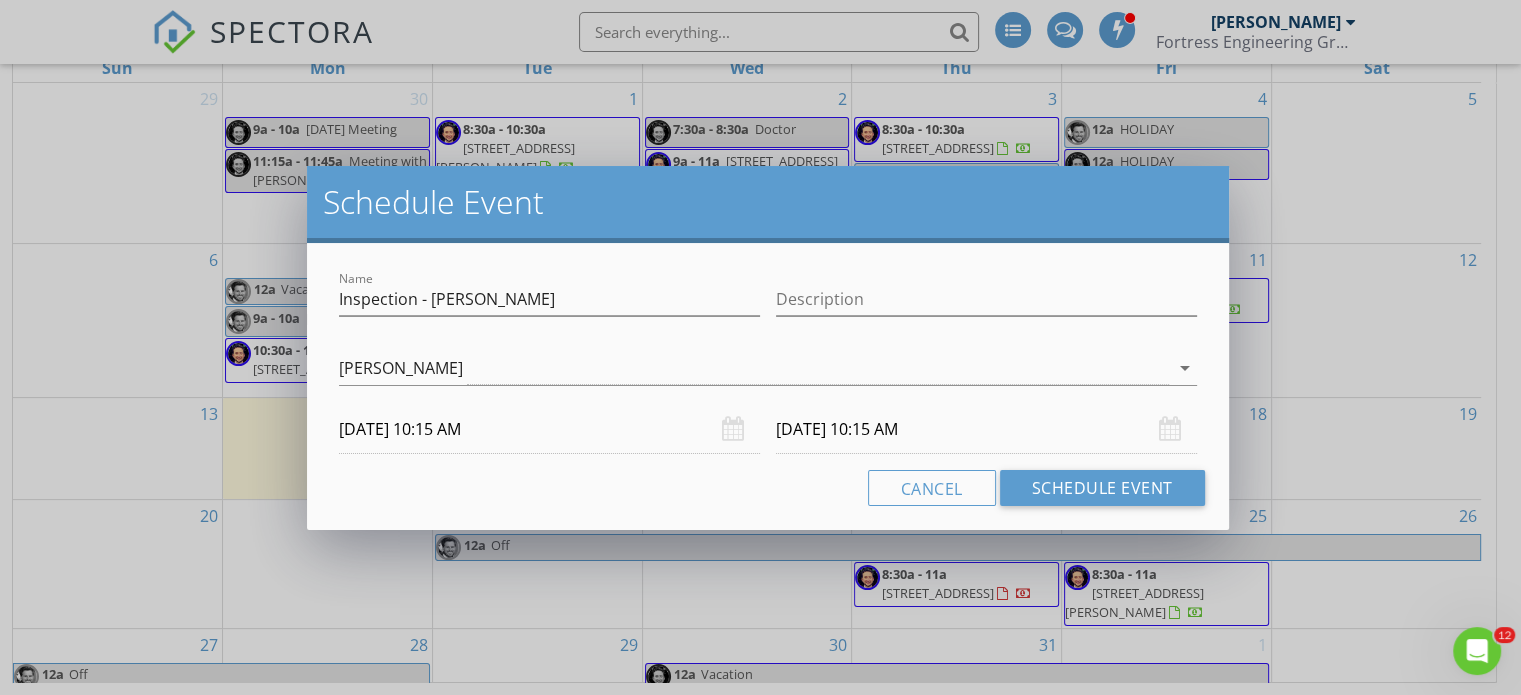 click on "07/15/2025 10:15 AM" at bounding box center (986, 429) 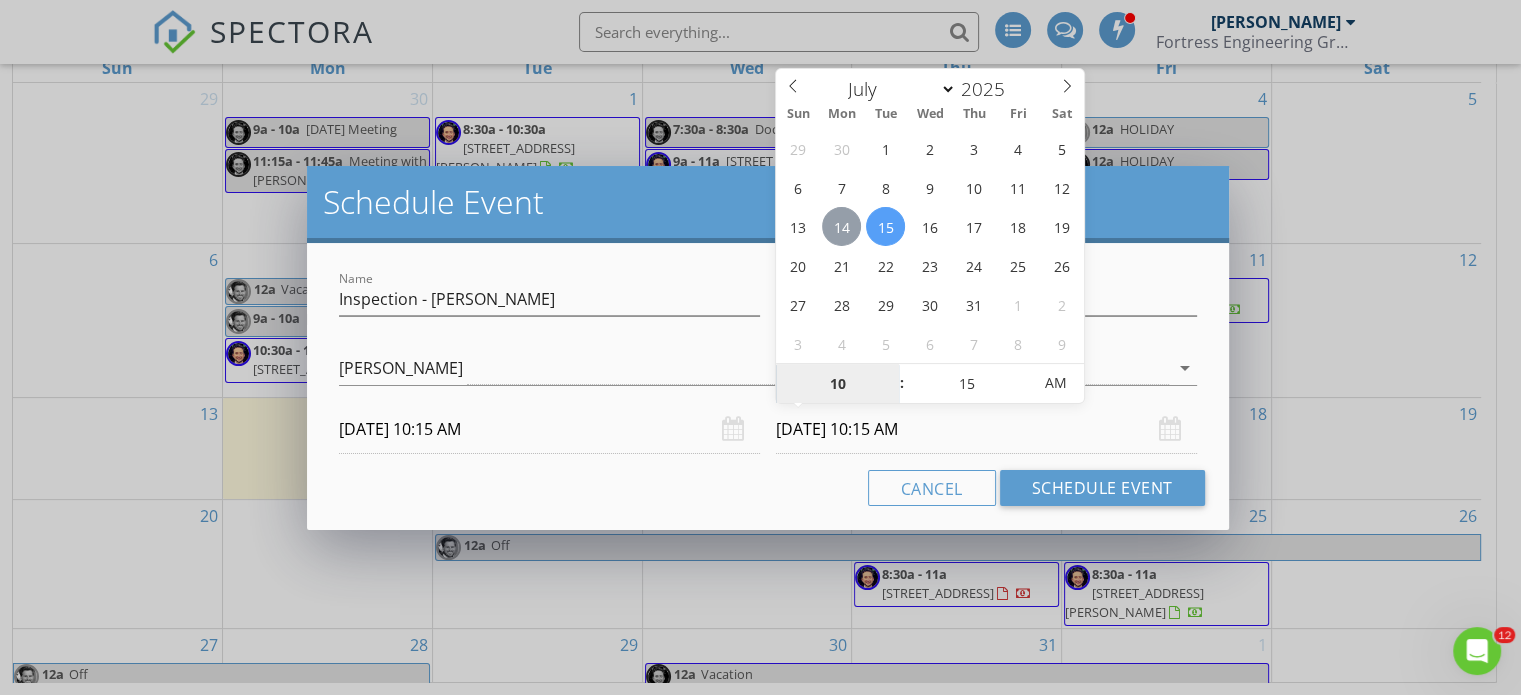 type on "07/14/2025 10:15 AM" 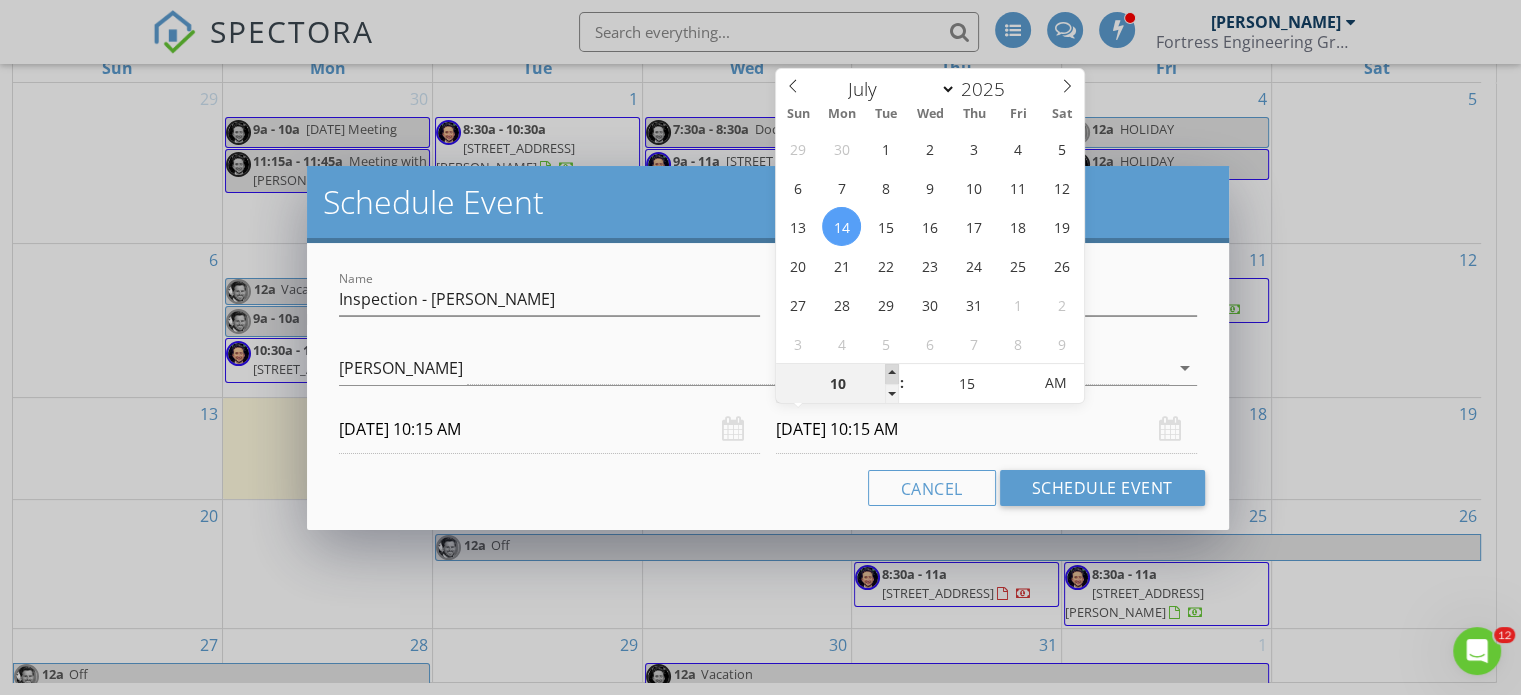 type on "11" 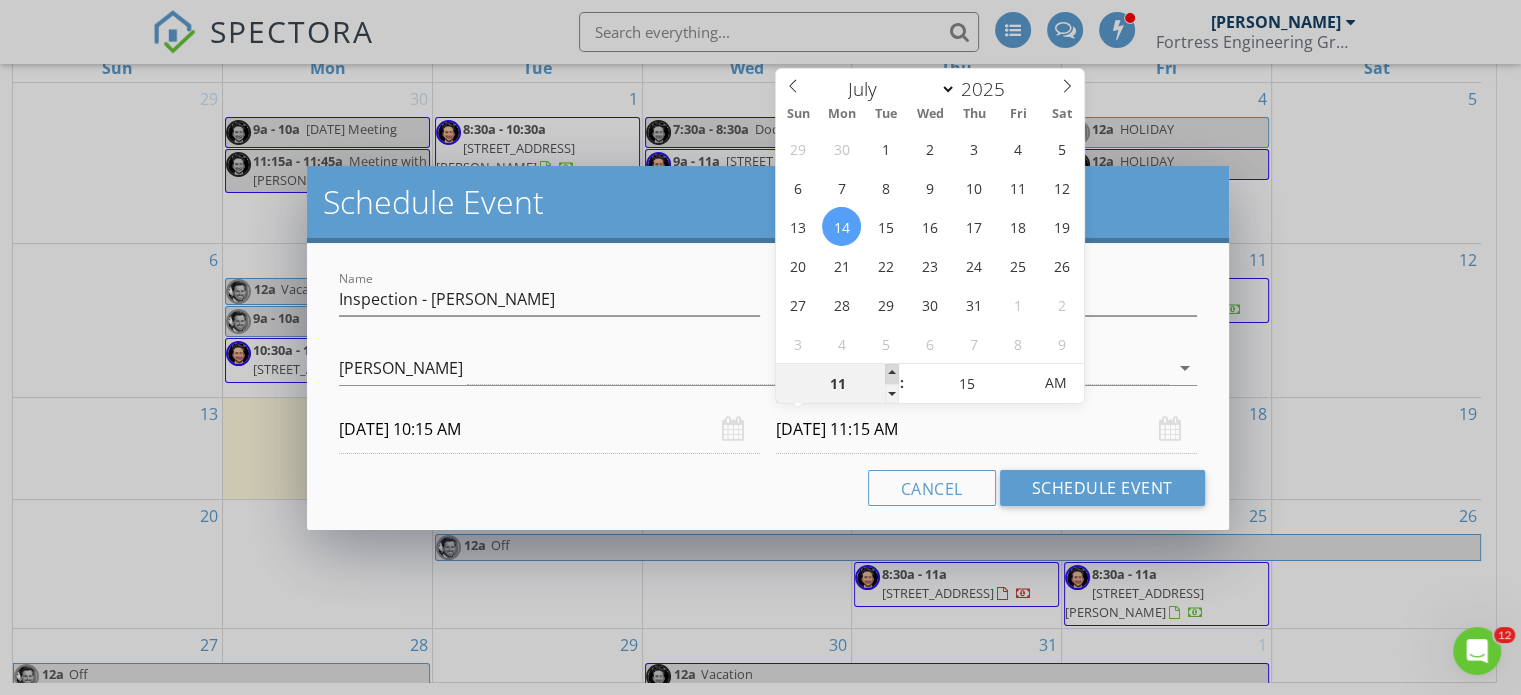 click at bounding box center (892, 374) 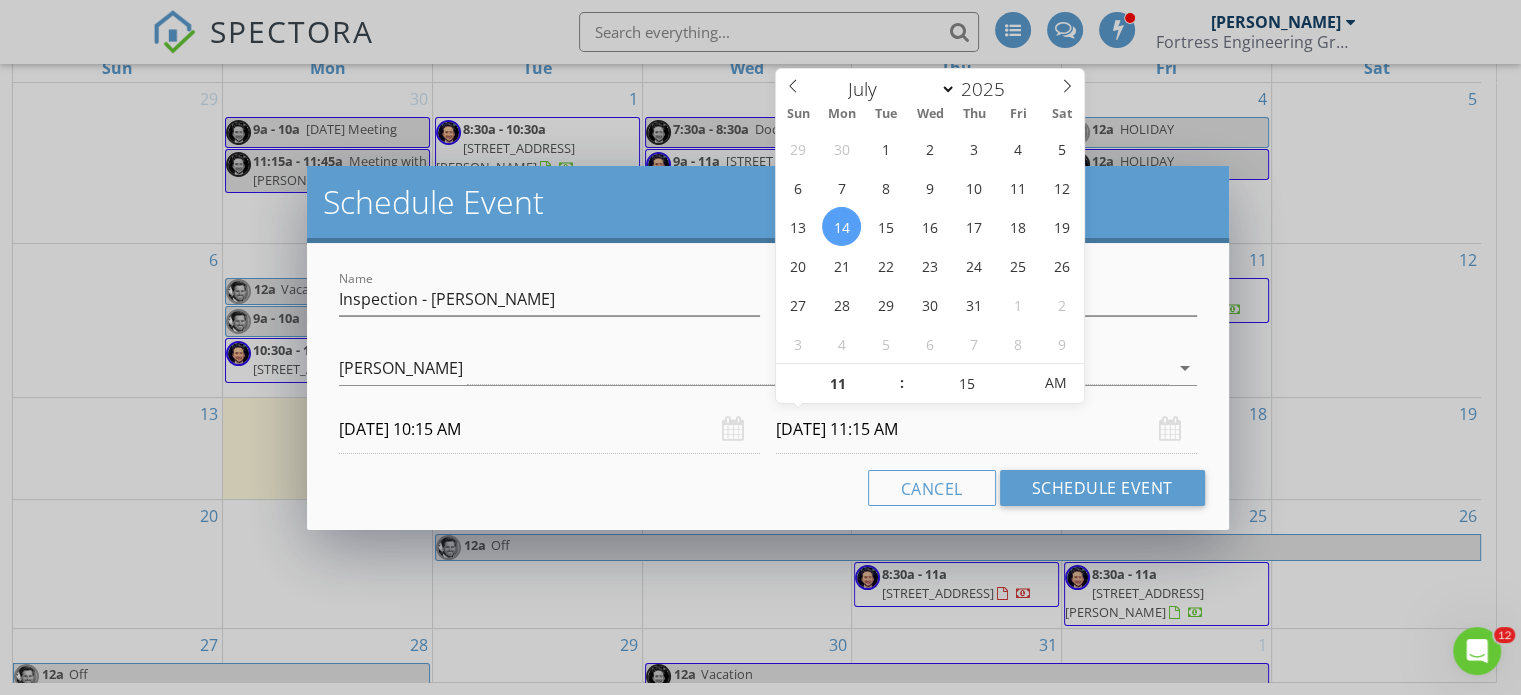 click on "Name Inspection - Jon Mayer   Description     check_box   Nicholas Oliver   check_box_outline_blank   Stephen McCorvey   Nicholas Oliver arrow_drop_down   07/14/2025 10:15 AM   07/14/2025 11:15 AM         Cancel   Schedule Event" at bounding box center [768, 386] 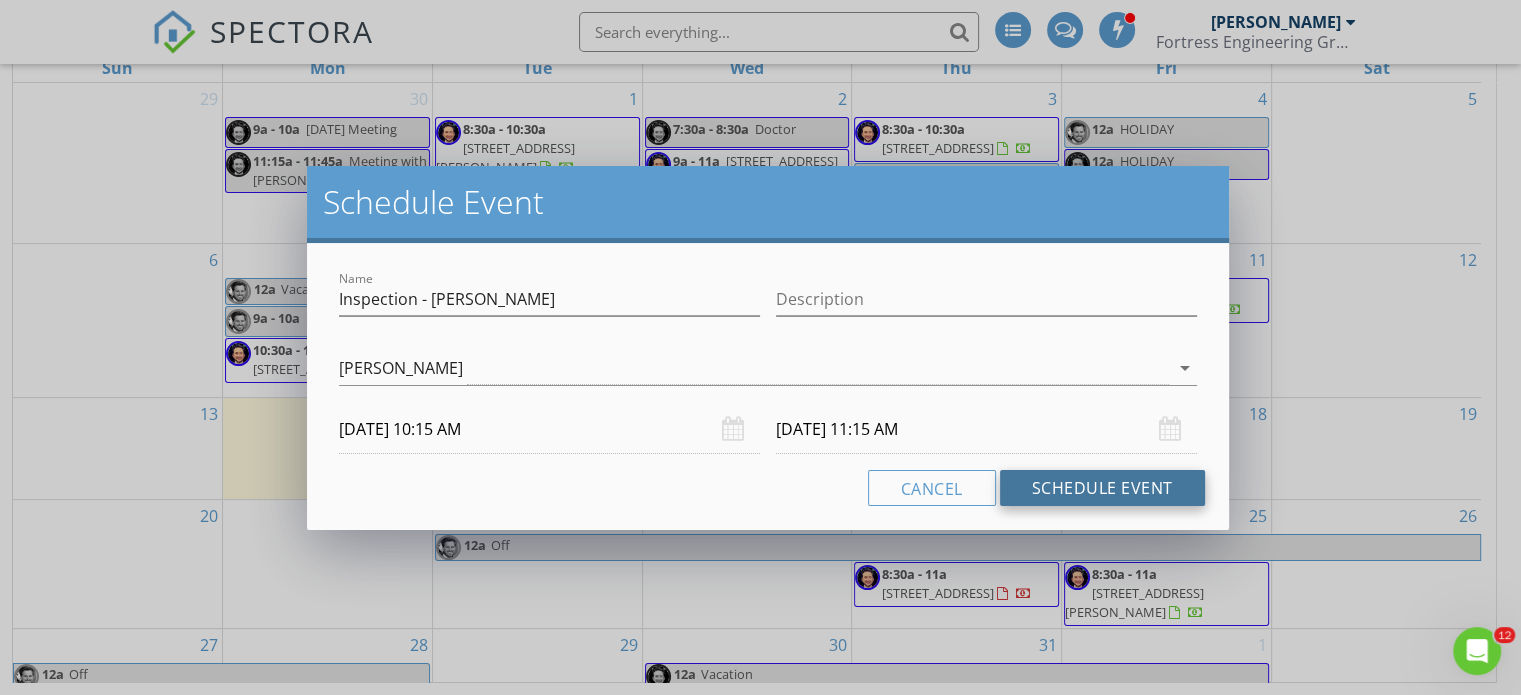 click on "Schedule Event" at bounding box center [1102, 488] 